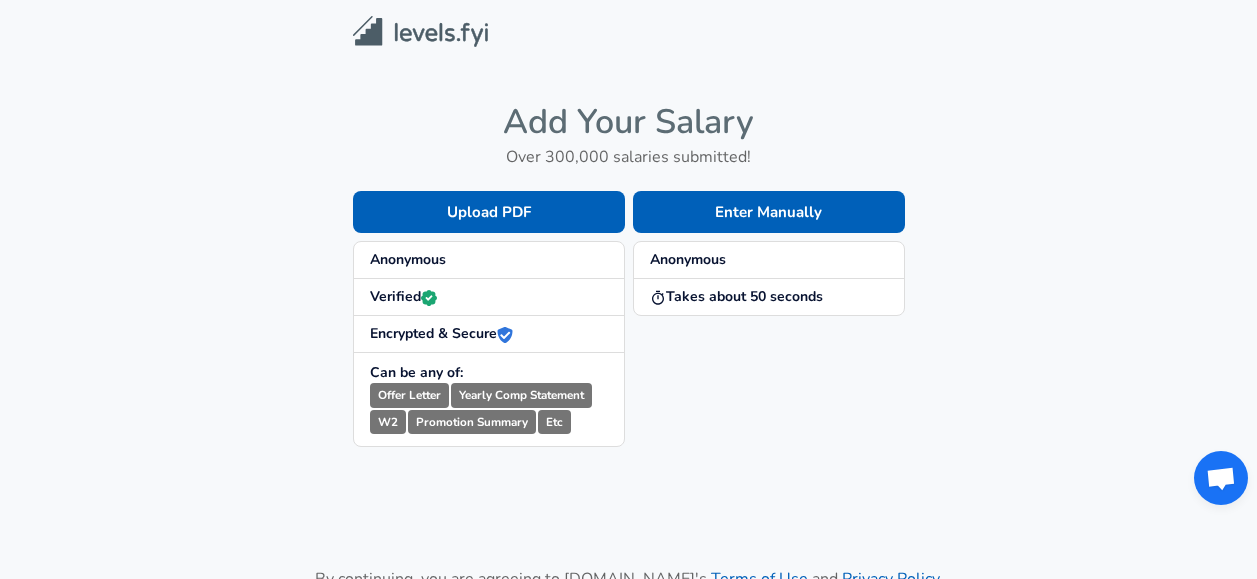 scroll, scrollTop: 0, scrollLeft: 0, axis: both 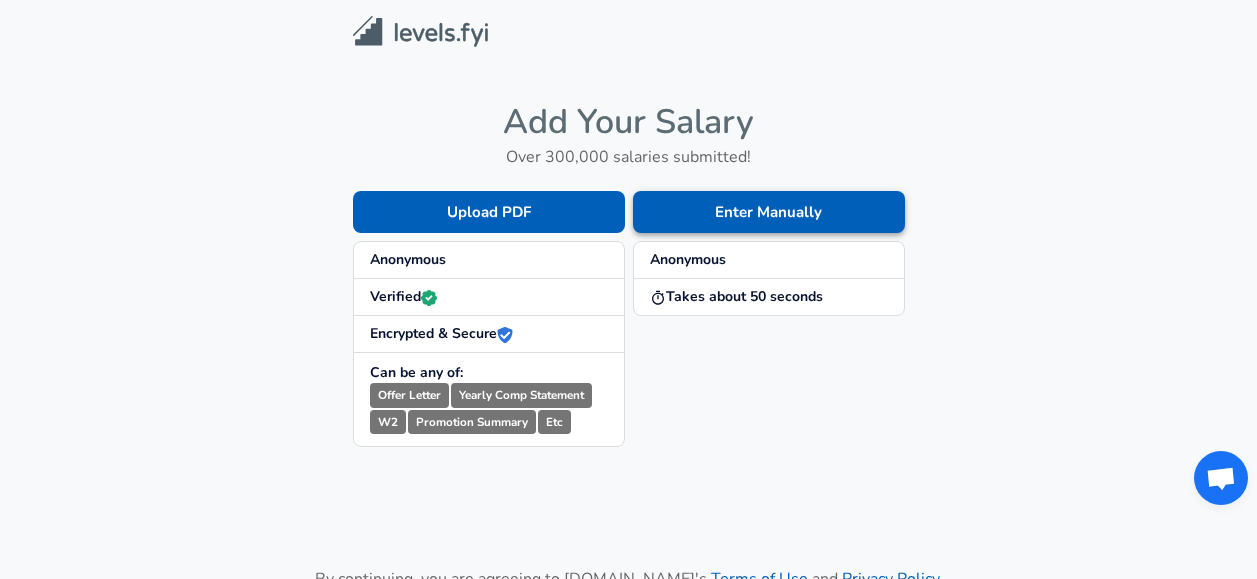 click on "Enter Manually" at bounding box center [769, 212] 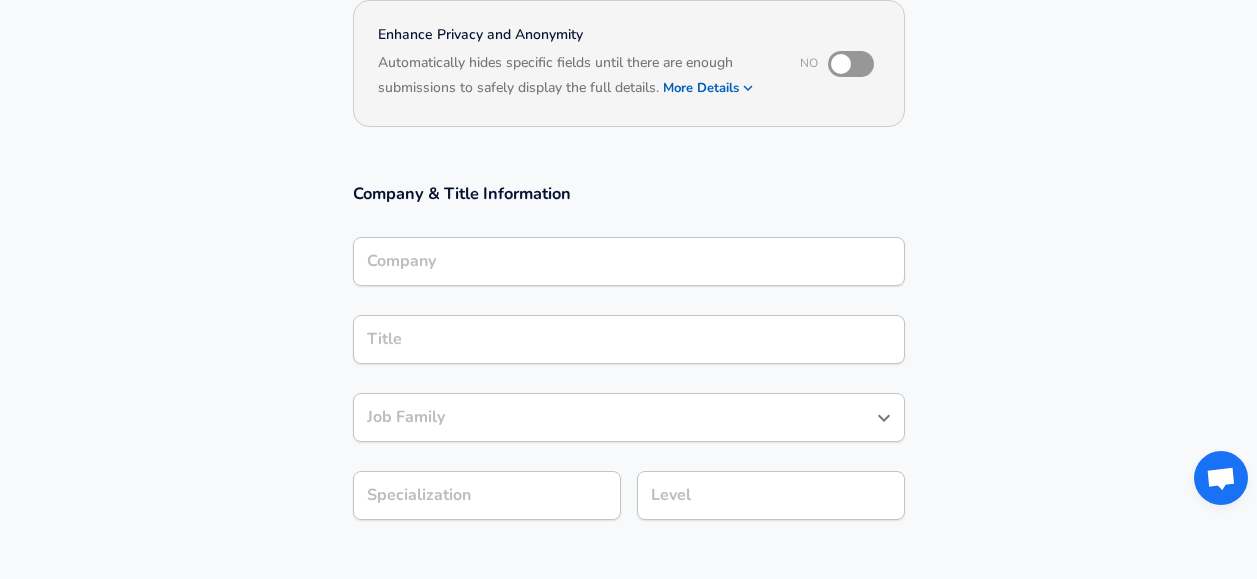 scroll, scrollTop: 200, scrollLeft: 0, axis: vertical 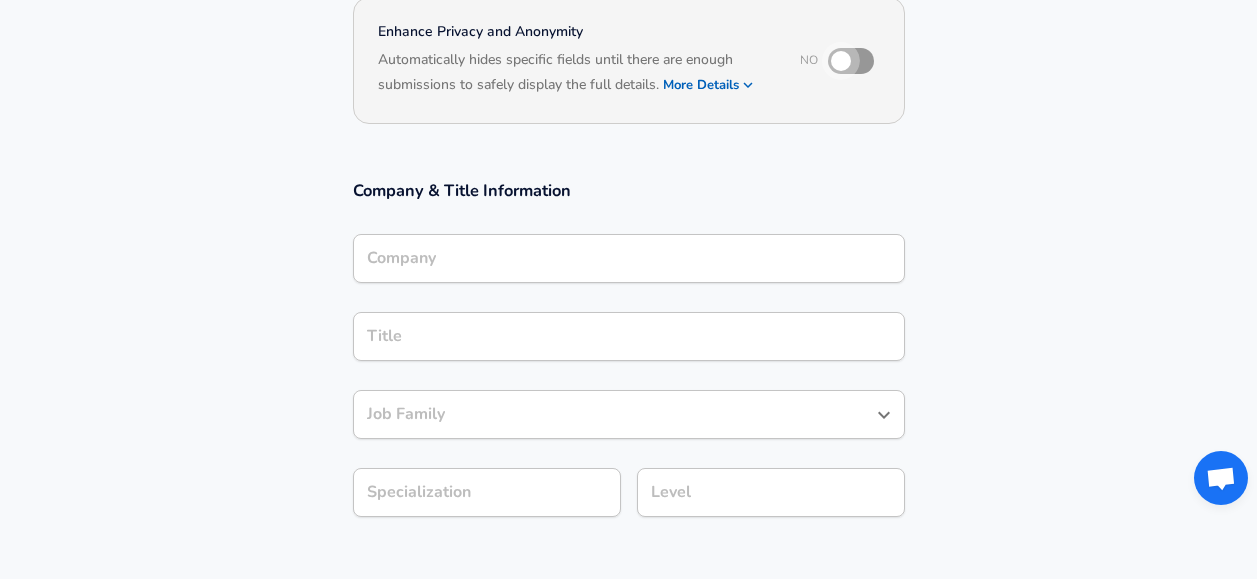 click at bounding box center (841, 61) 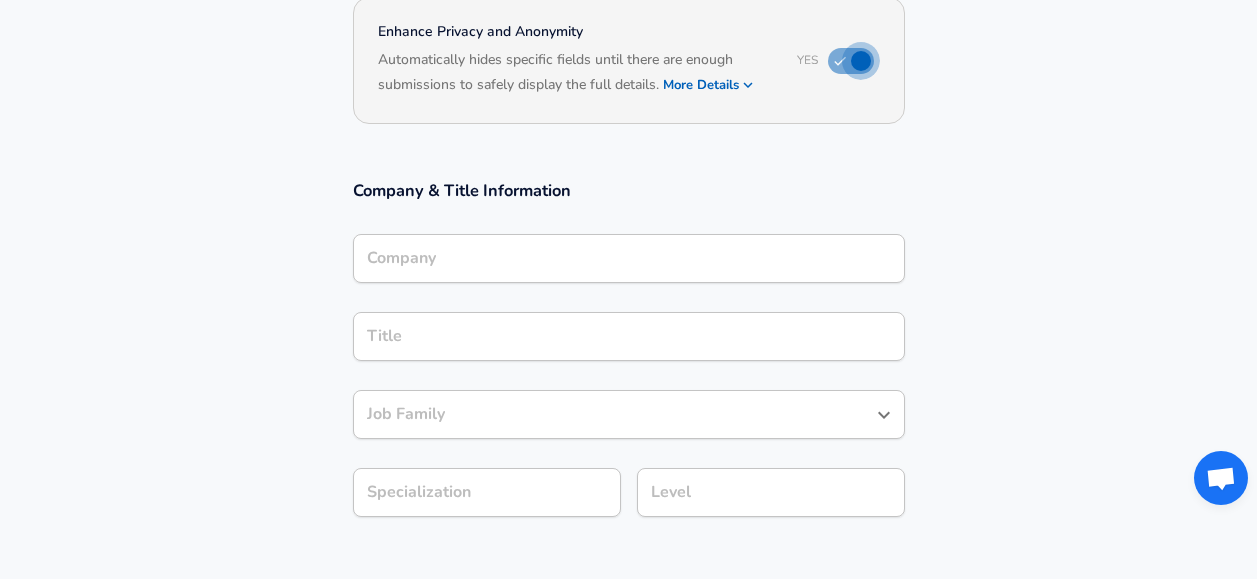 click at bounding box center (861, 61) 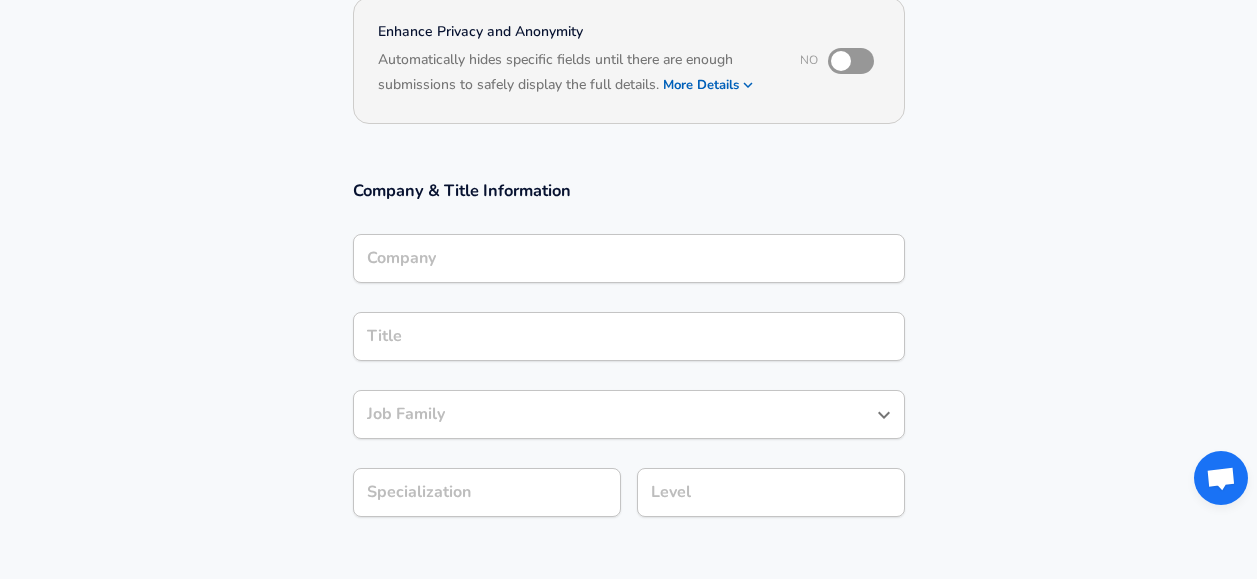 click 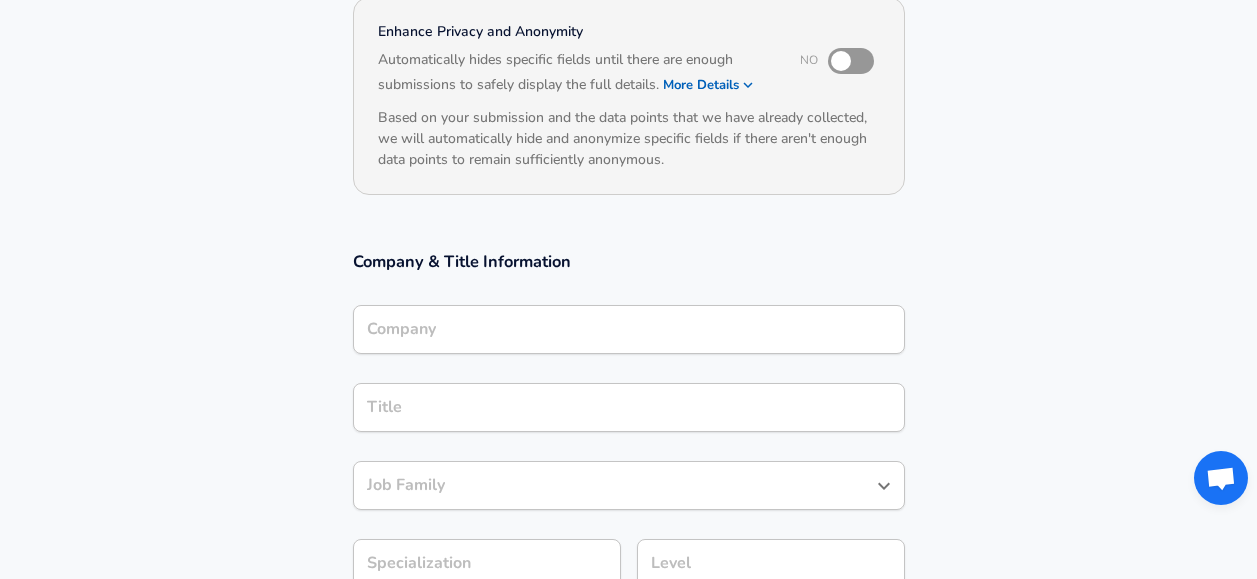 scroll, scrollTop: 100, scrollLeft: 0, axis: vertical 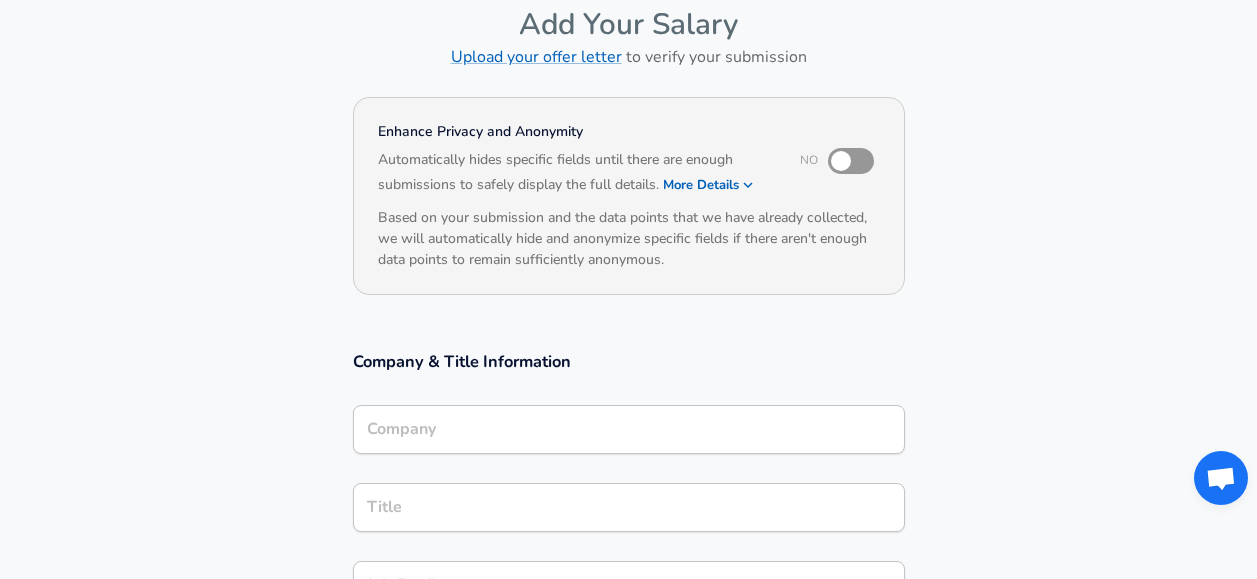 click at bounding box center [841, 161] 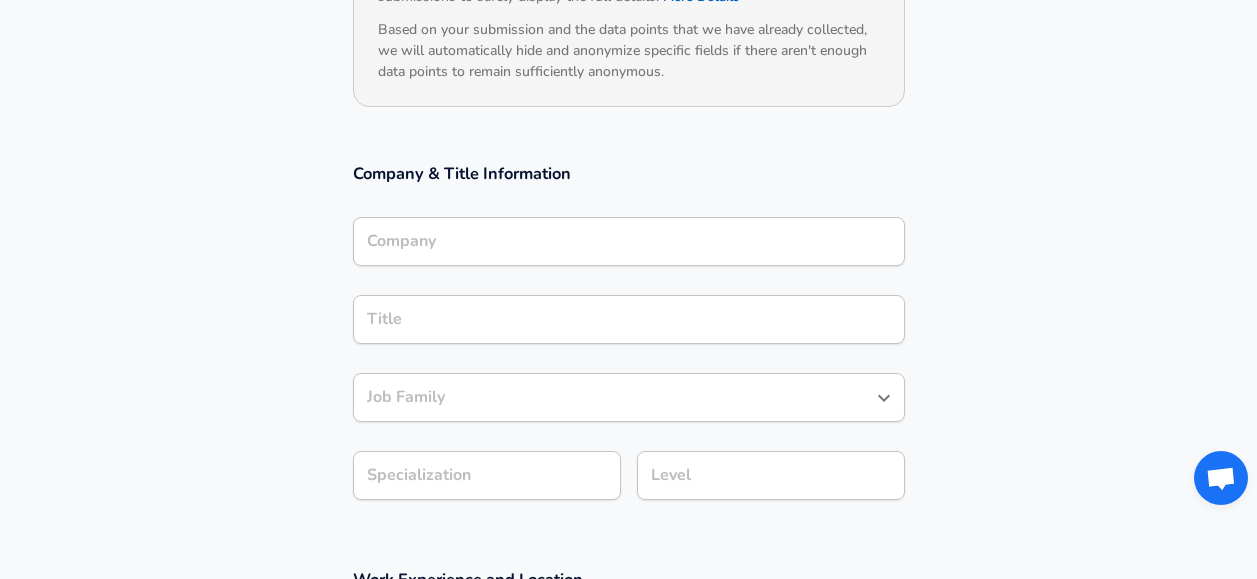 scroll, scrollTop: 300, scrollLeft: 0, axis: vertical 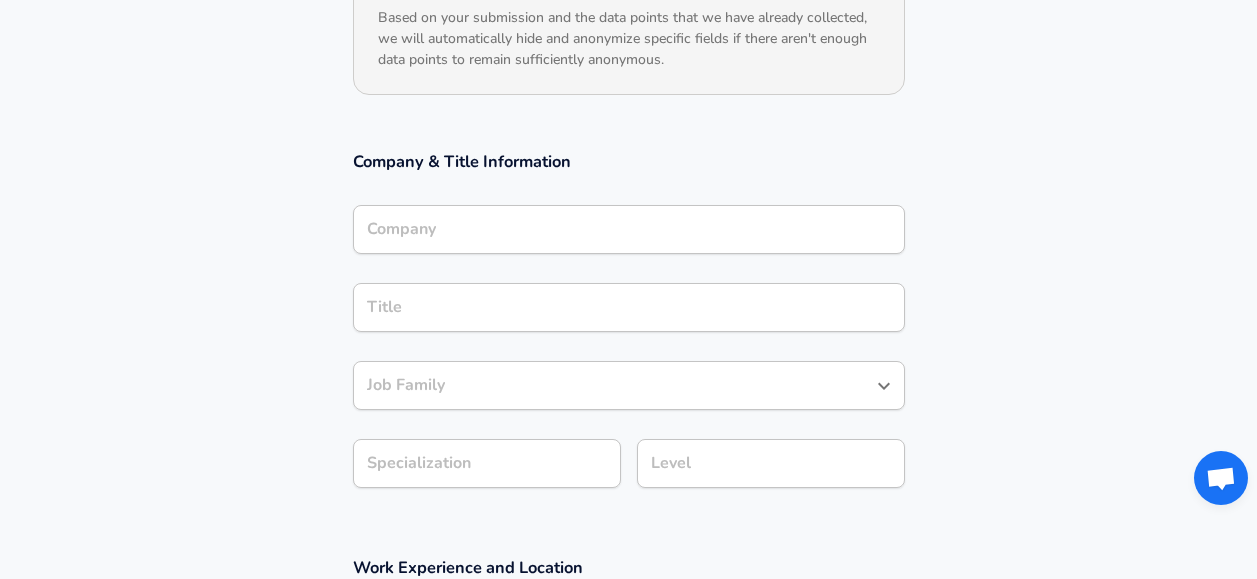 click on "Company" at bounding box center (629, 229) 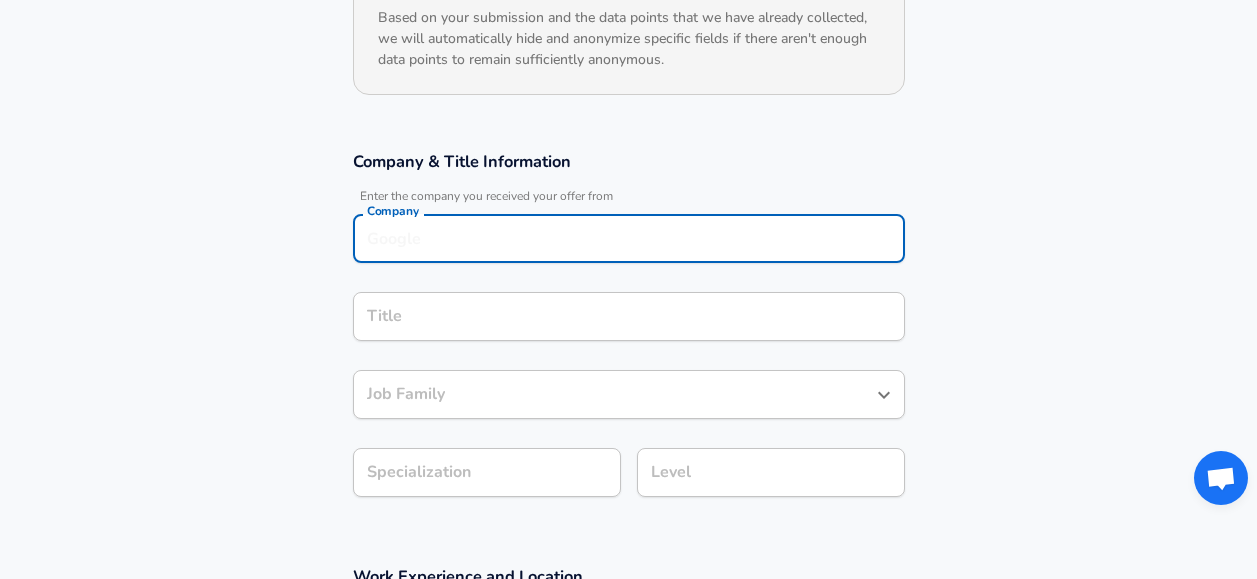 scroll, scrollTop: 320, scrollLeft: 0, axis: vertical 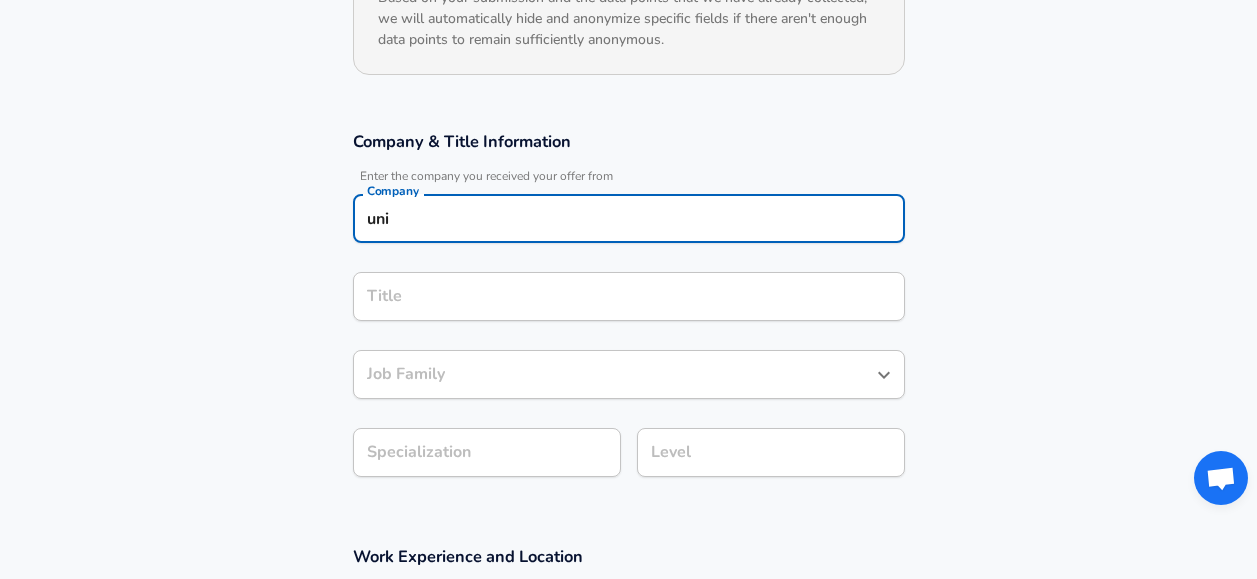 type on "unip" 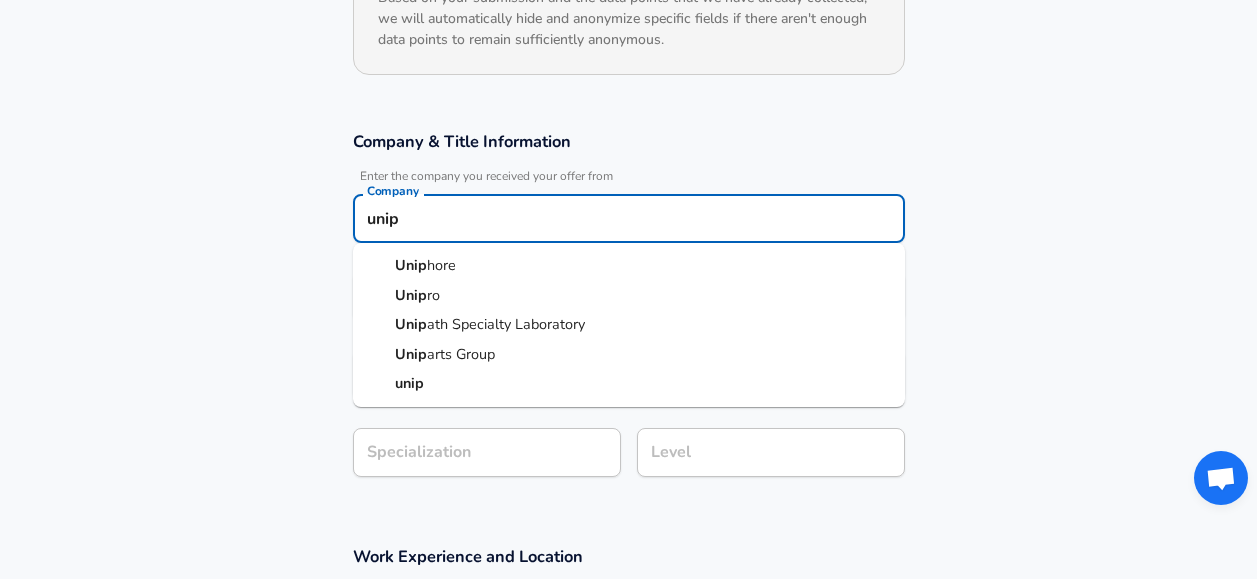 click on "Submit Salary" at bounding box center [633, 820] 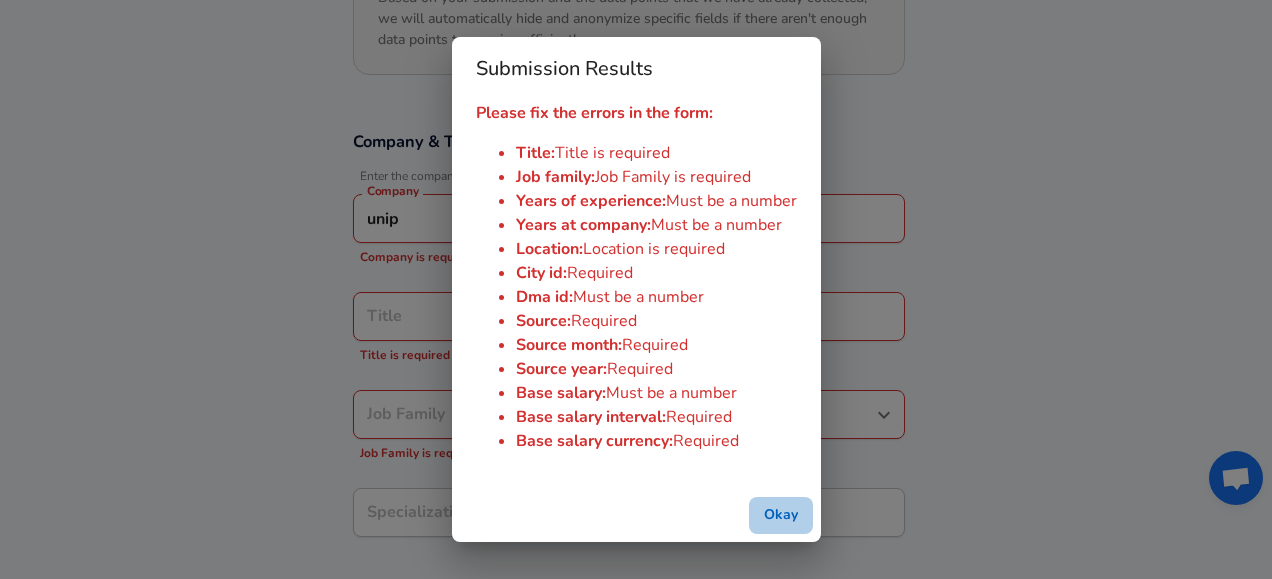 click on "Okay" at bounding box center [781, 515] 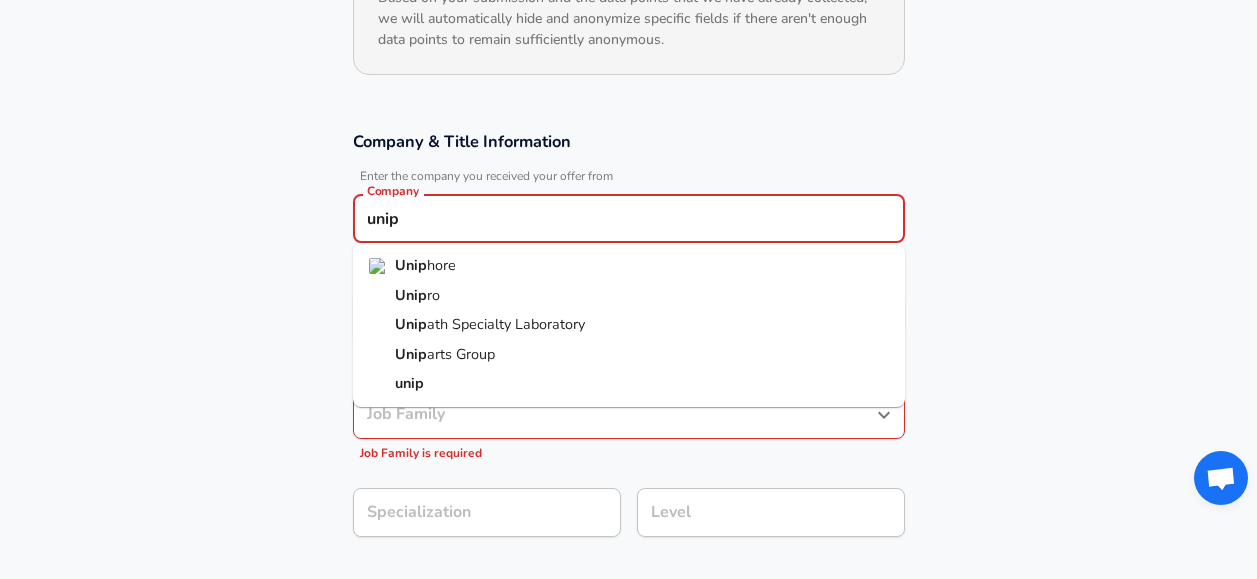 click on "unip" at bounding box center (629, 218) 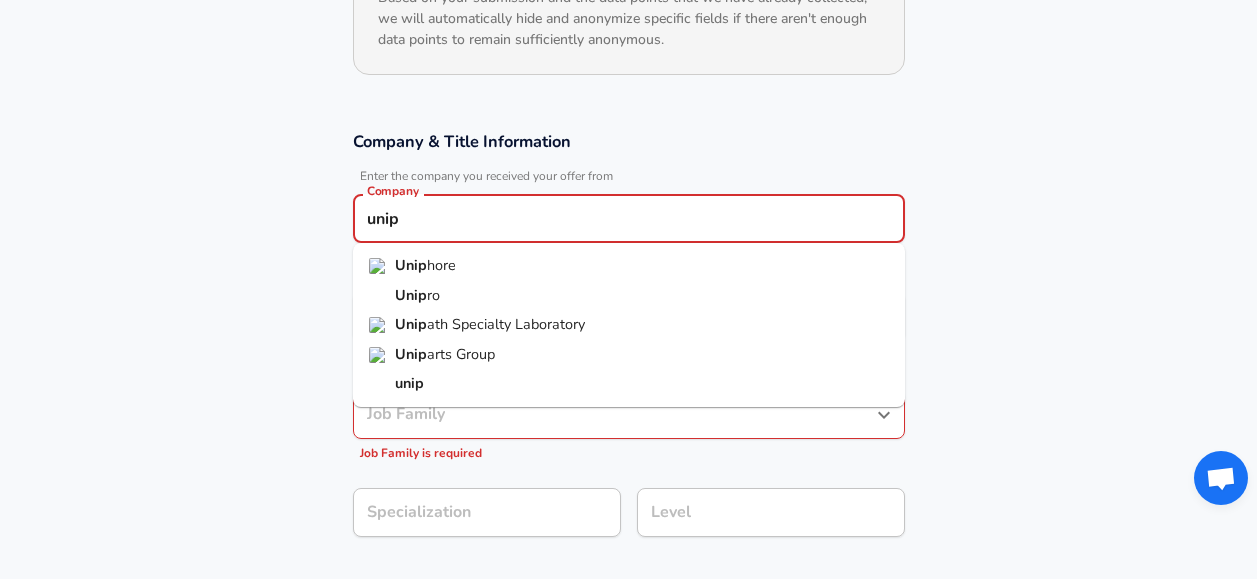 click on "Unip hore" at bounding box center (629, 266) 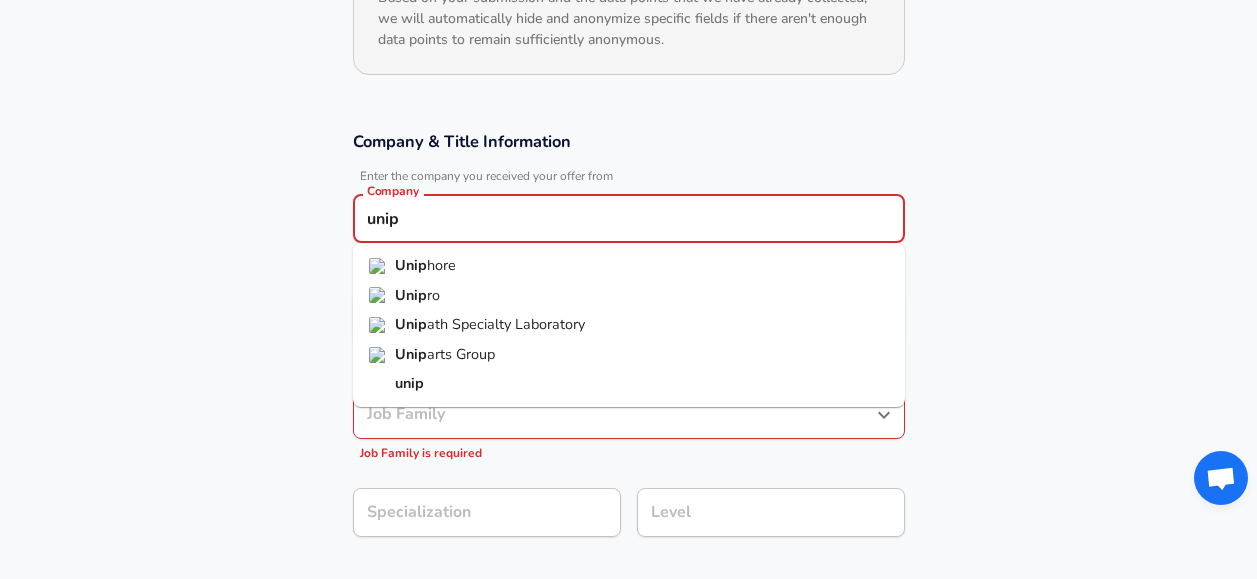 type on "Uniphore" 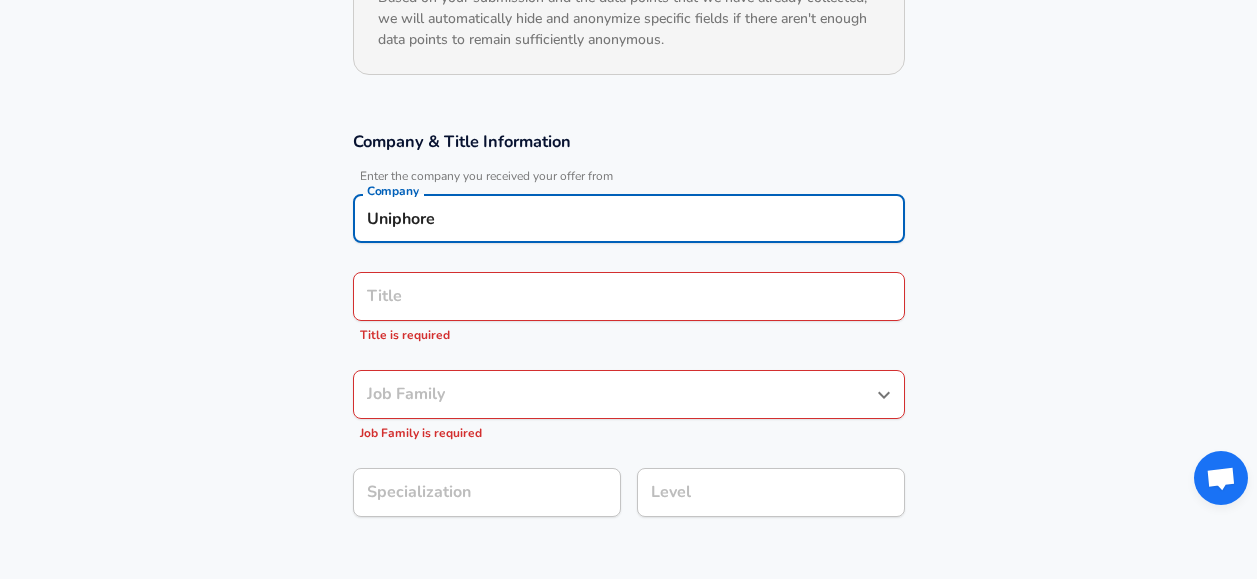 click on "Title" at bounding box center (629, 296) 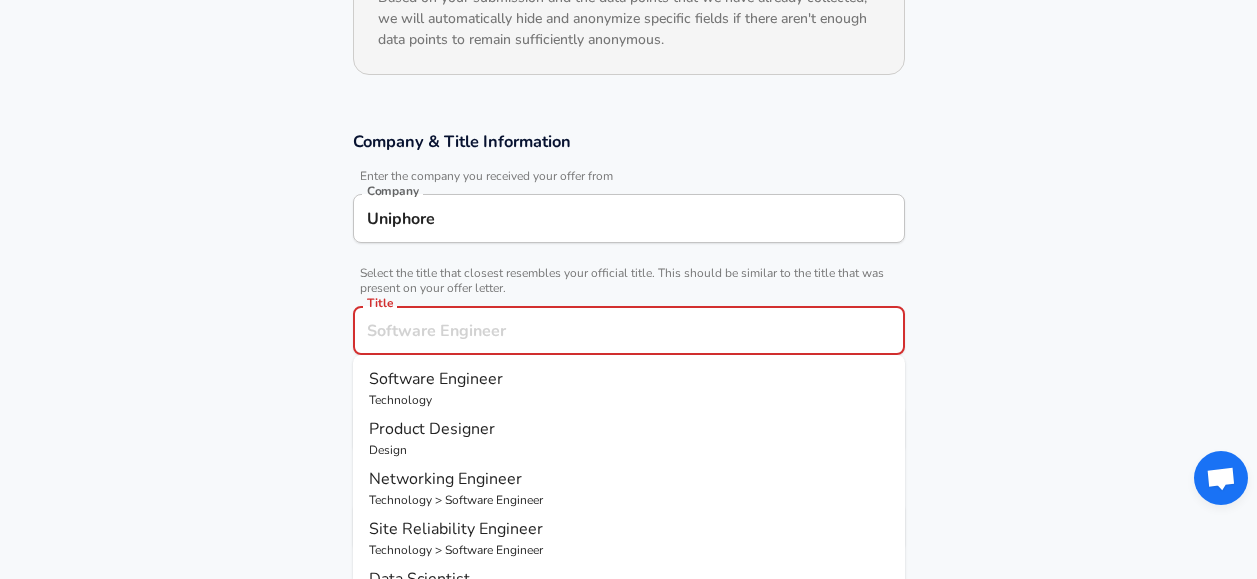 scroll, scrollTop: 360, scrollLeft: 0, axis: vertical 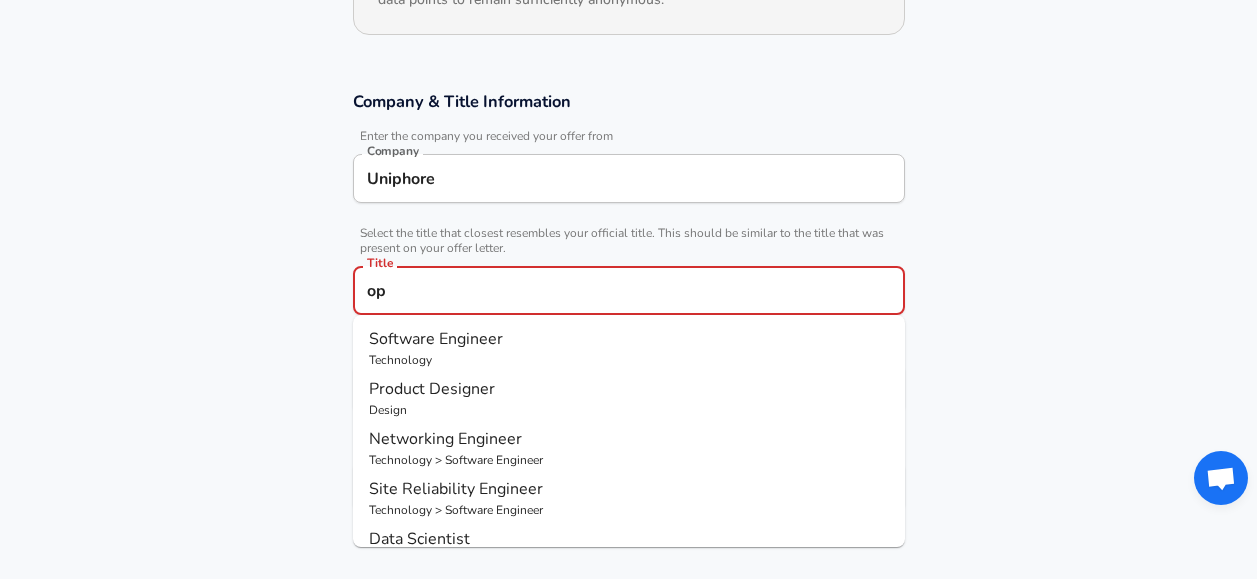 type on "o" 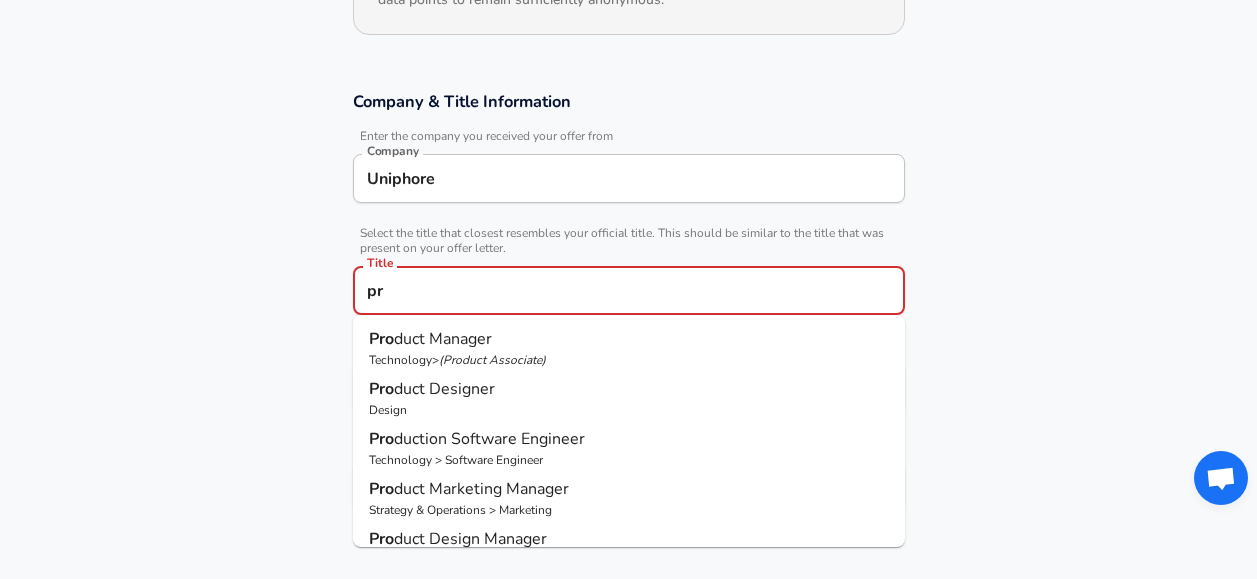 type on "p" 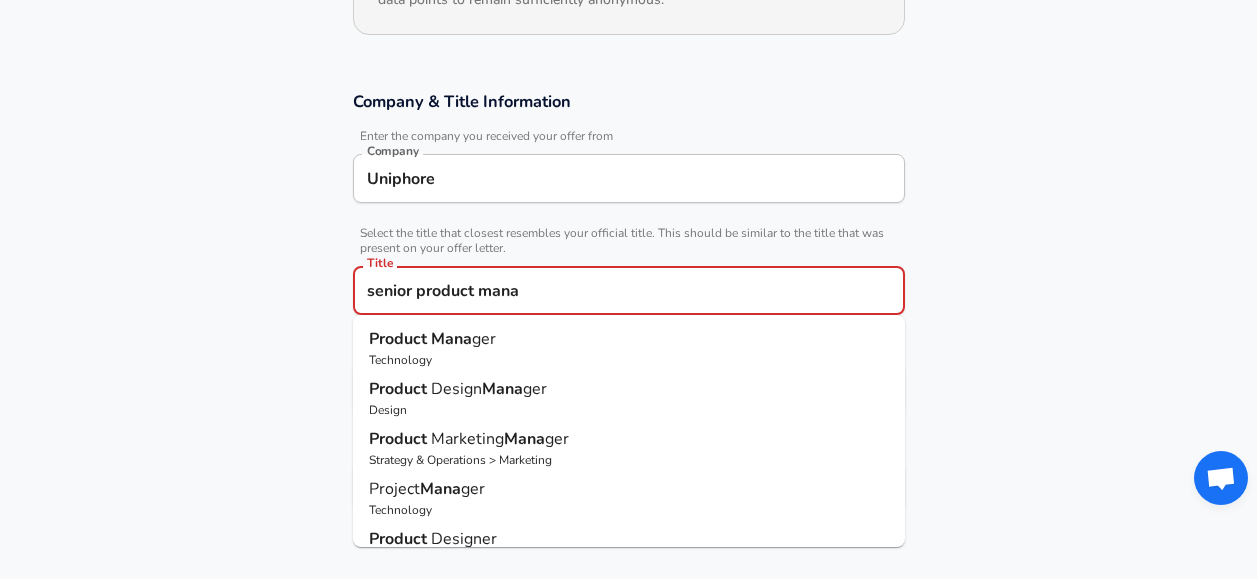 click on "Technology" at bounding box center [629, 360] 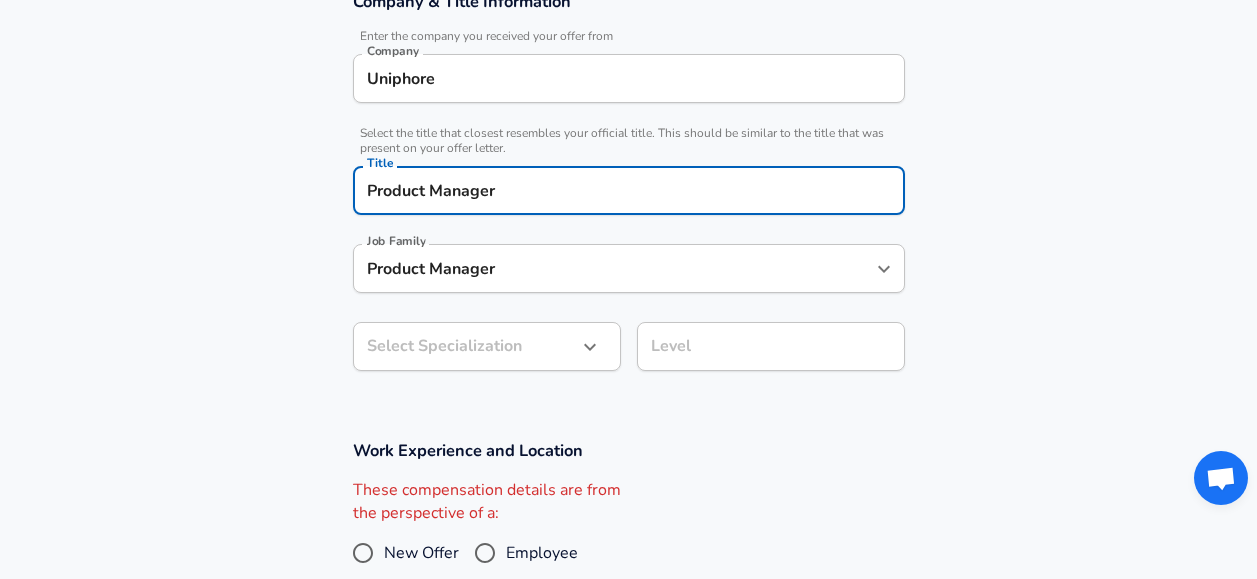 type on "Product Manager" 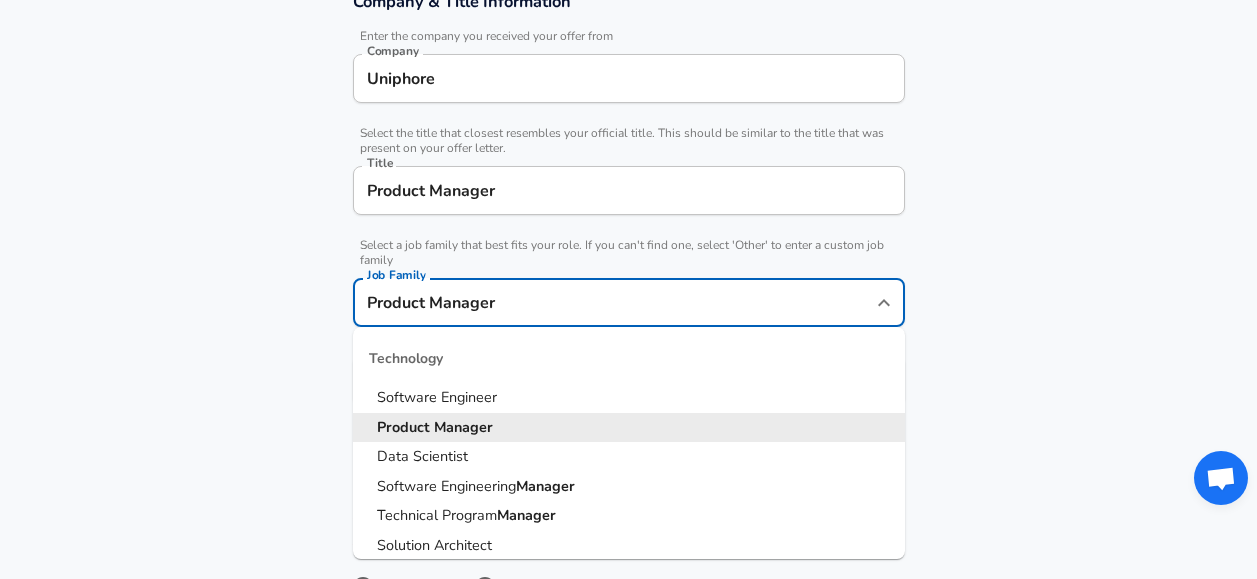 scroll, scrollTop: 500, scrollLeft: 0, axis: vertical 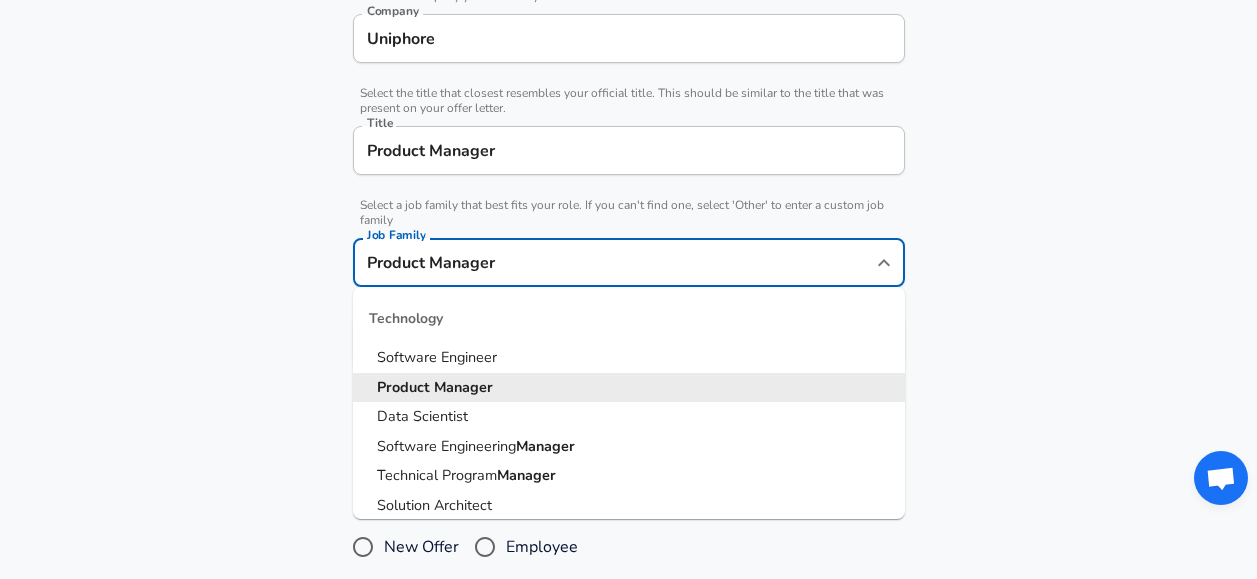 click on "Work Experience and Location These compensation details are from the perspective of a: New Offer Employee Required" at bounding box center [628, 522] 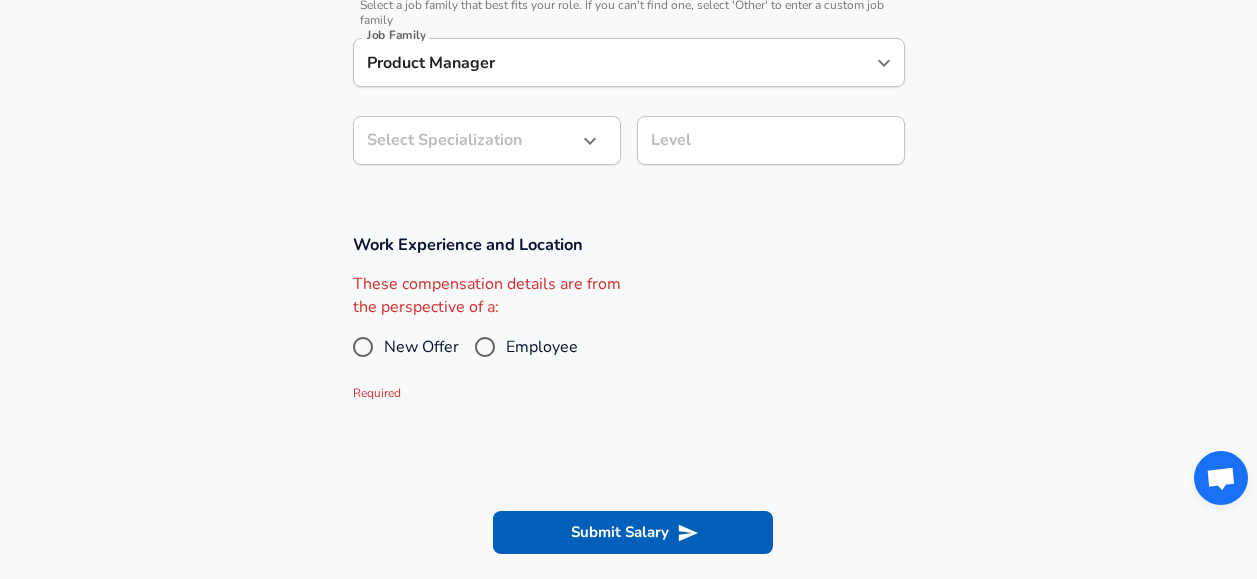 click on "Restart Add Your Salary Upload your offer letter   to verify your submission Enhance Privacy and Anonymity Yes Automatically hides specific fields until there are enough submissions to safely display the full details.   More Details Based on your submission and the data points that we have already collected, we will automatically hide and anonymize specific fields if there aren't enough data points to remain sufficiently anonymous. Company & Title Information   Enter the company you received your offer from Company Uniphore Company   Select the title that closest resembles your official title. This should be similar to the title that was present on your offer letter. Title Product Manager Title   Select a job family that best fits your role. If you can't find one, select 'Other' to enter a custom job family Job Family Product Manager Job Family Select Specialization ​ Select Specialization Level Level Work Experience and Location These compensation details are from the perspective of a: New Offer Employee" at bounding box center (628, -411) 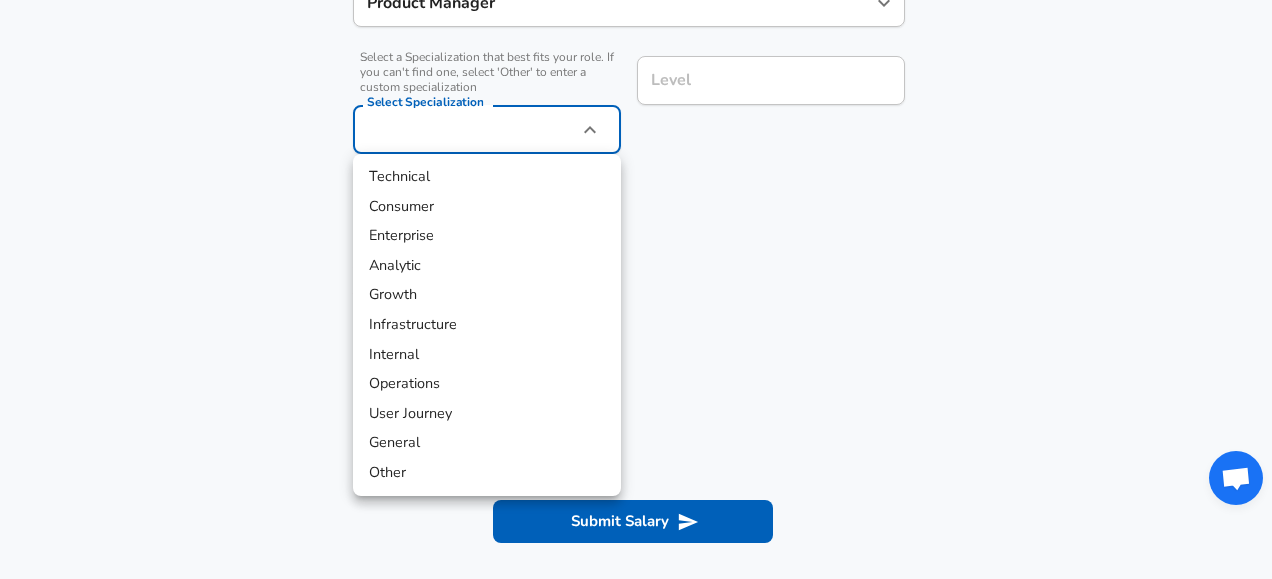 click on "Enterprise" at bounding box center (487, 236) 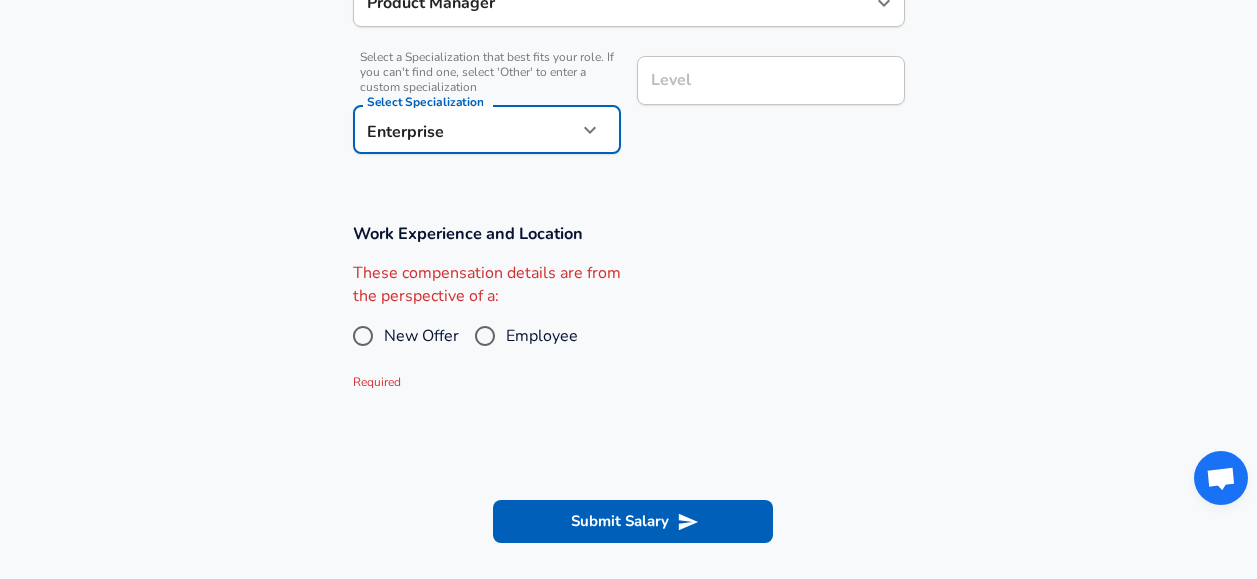 click on "Level" at bounding box center [771, 80] 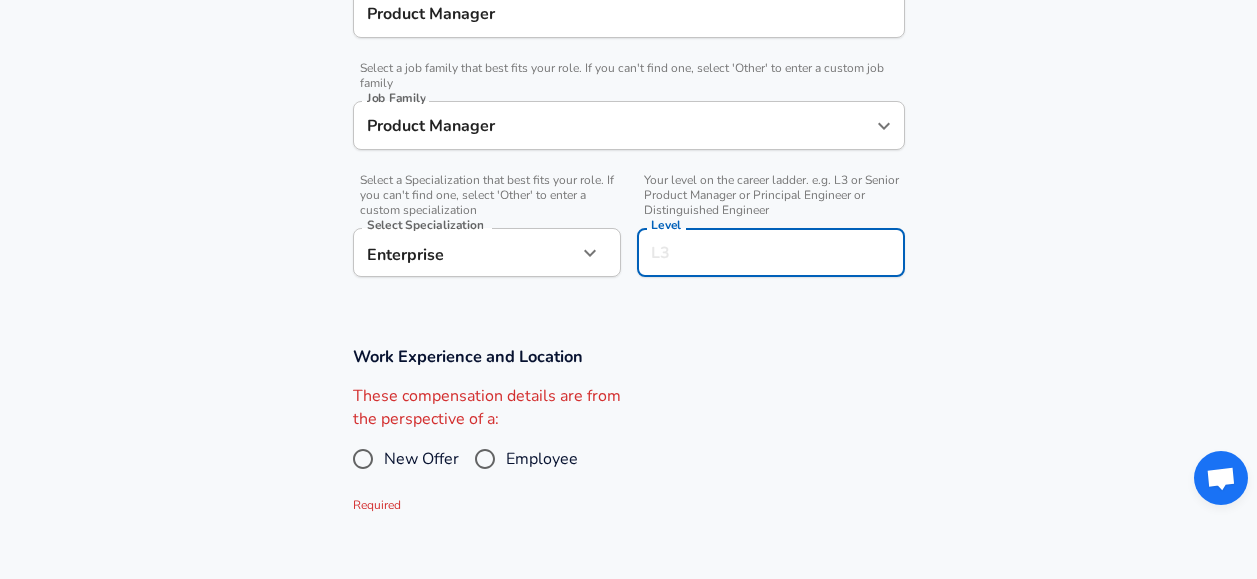 scroll, scrollTop: 600, scrollLeft: 0, axis: vertical 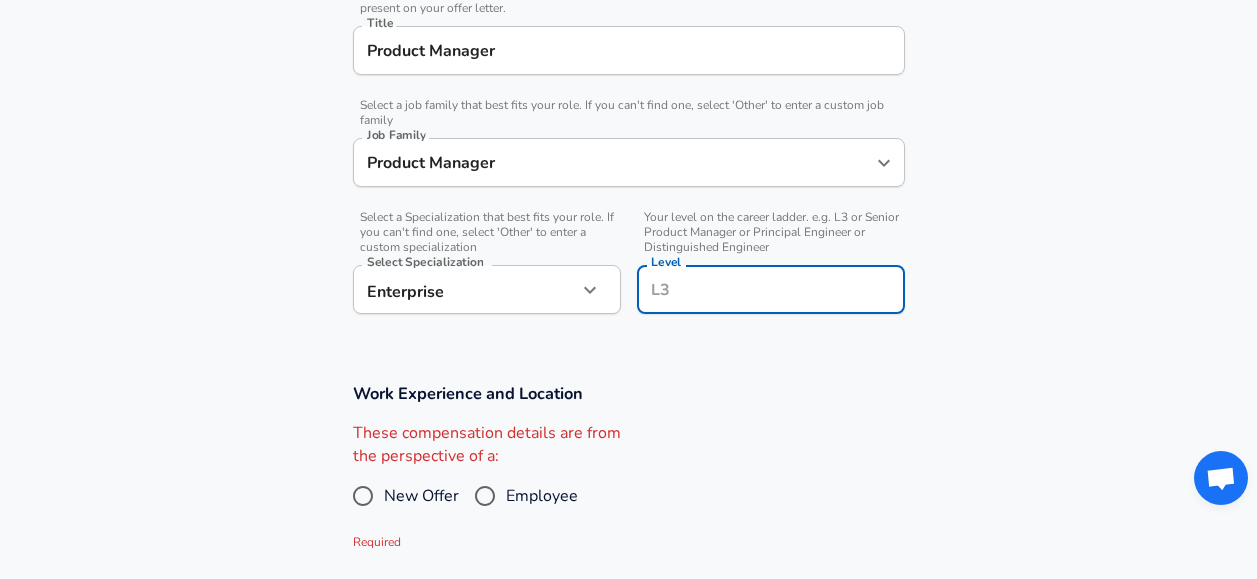 click on "Level" at bounding box center (771, 289) 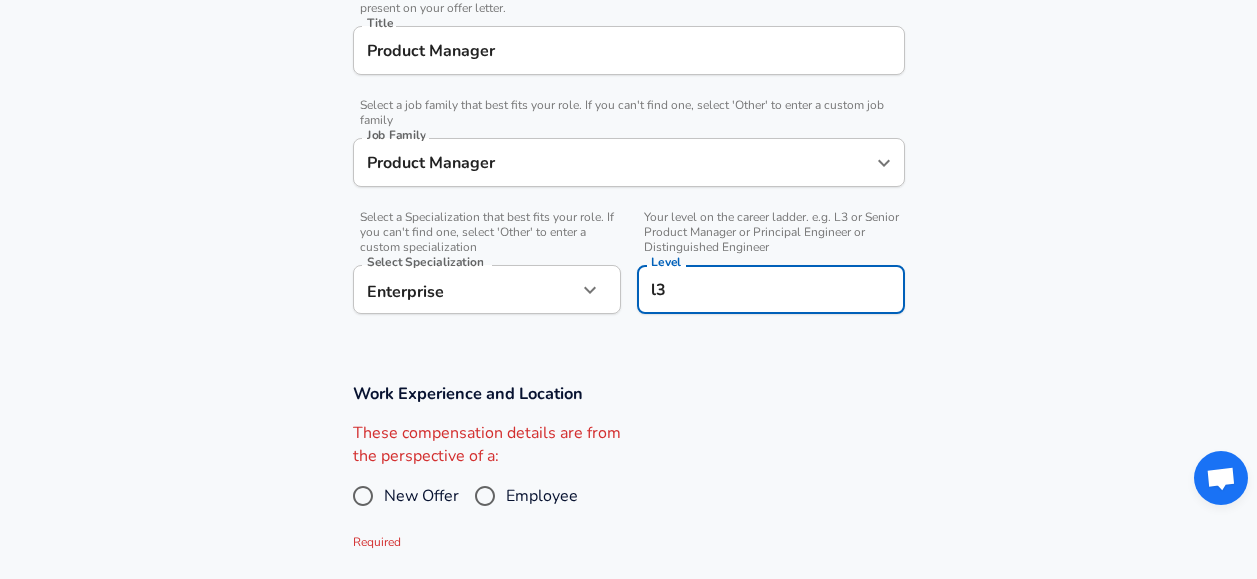type on "l" 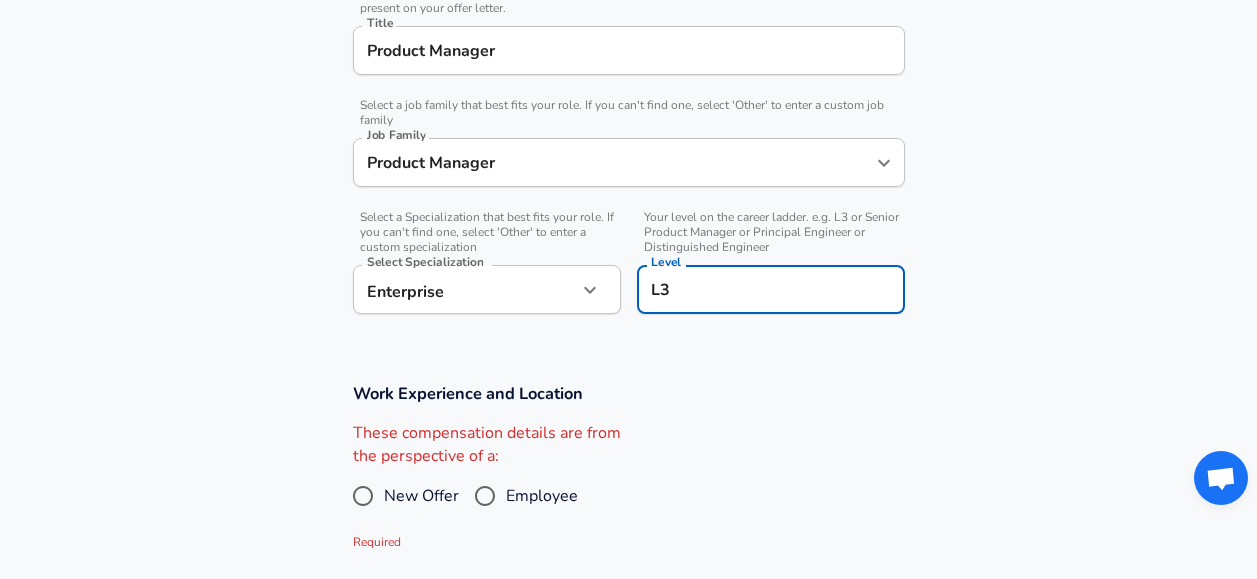 scroll, scrollTop: 700, scrollLeft: 0, axis: vertical 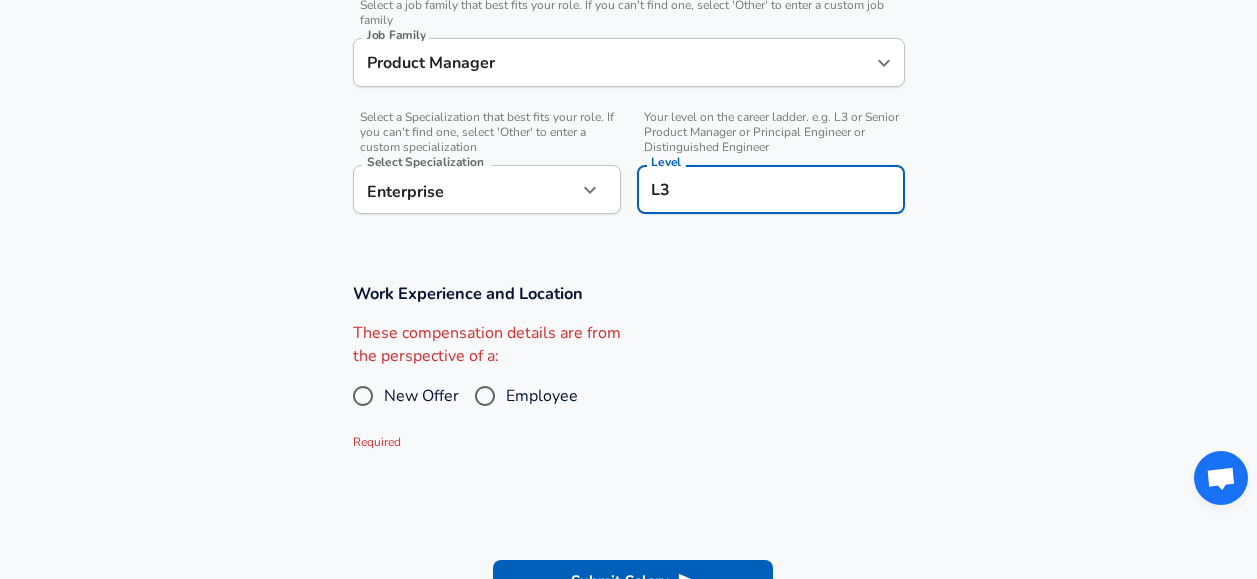 type on "L3" 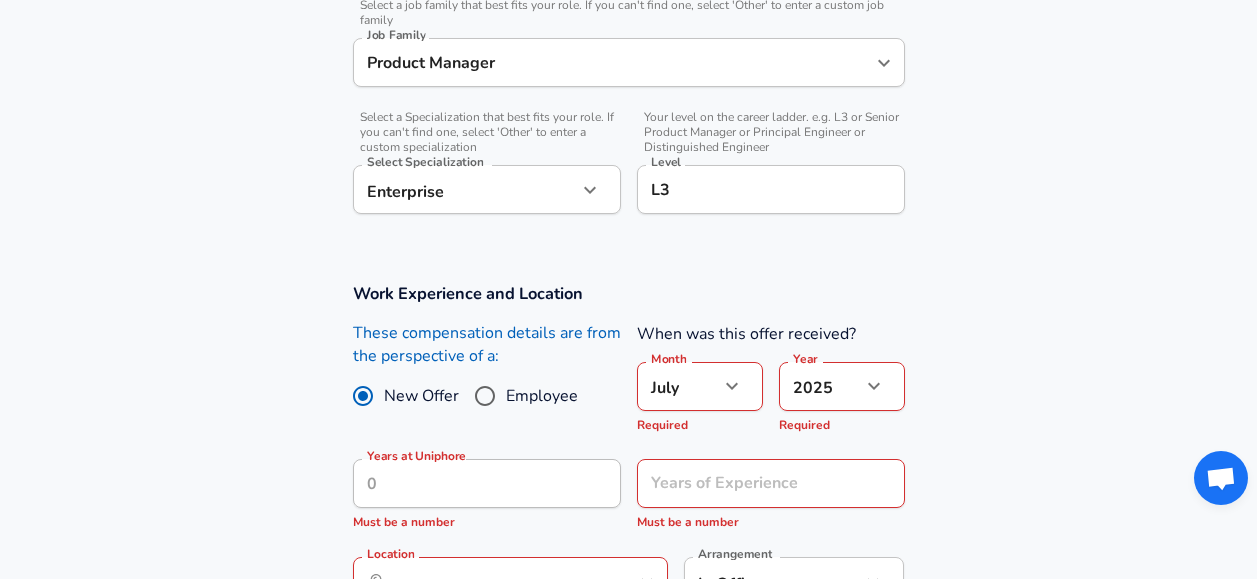 click on "Employee" at bounding box center (542, 396) 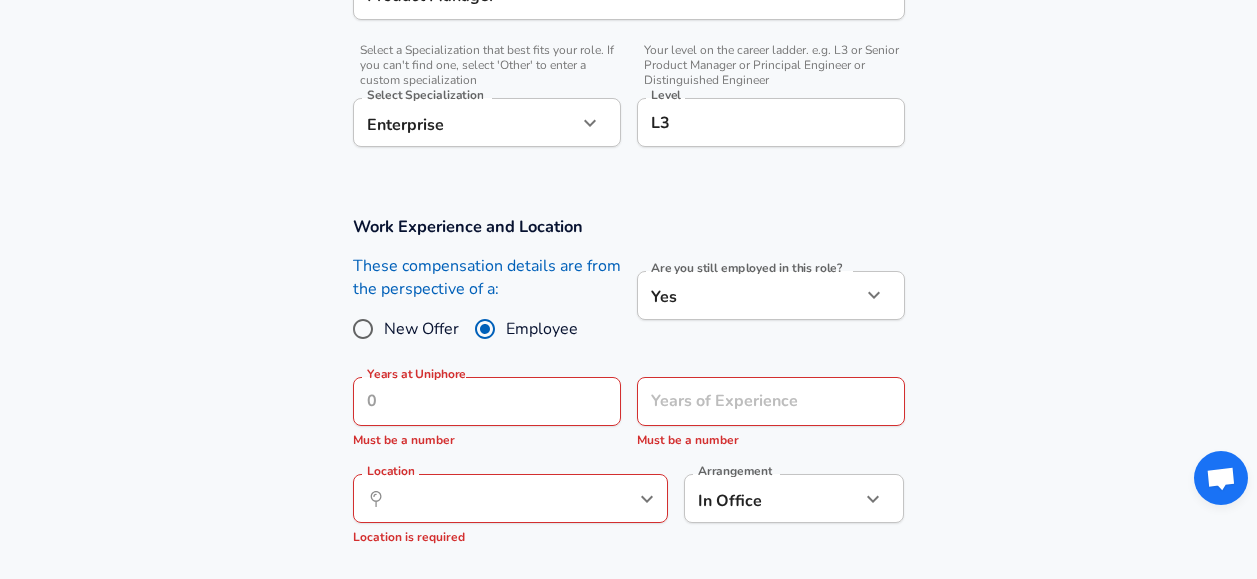 scroll, scrollTop: 800, scrollLeft: 0, axis: vertical 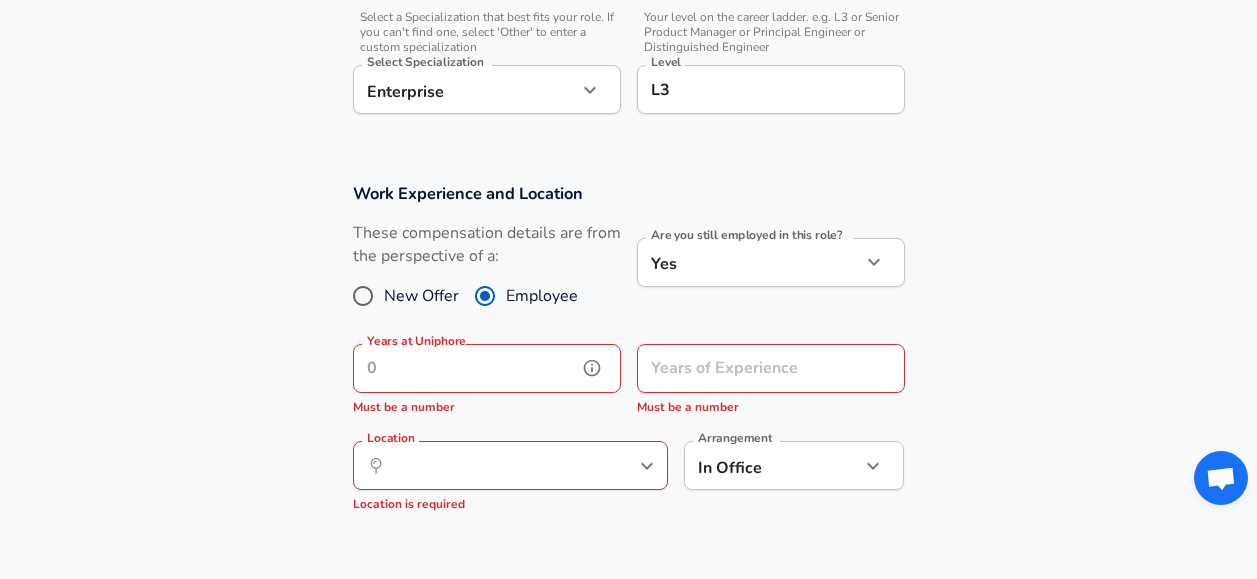 click on "Years at Uniphore" at bounding box center [465, 368] 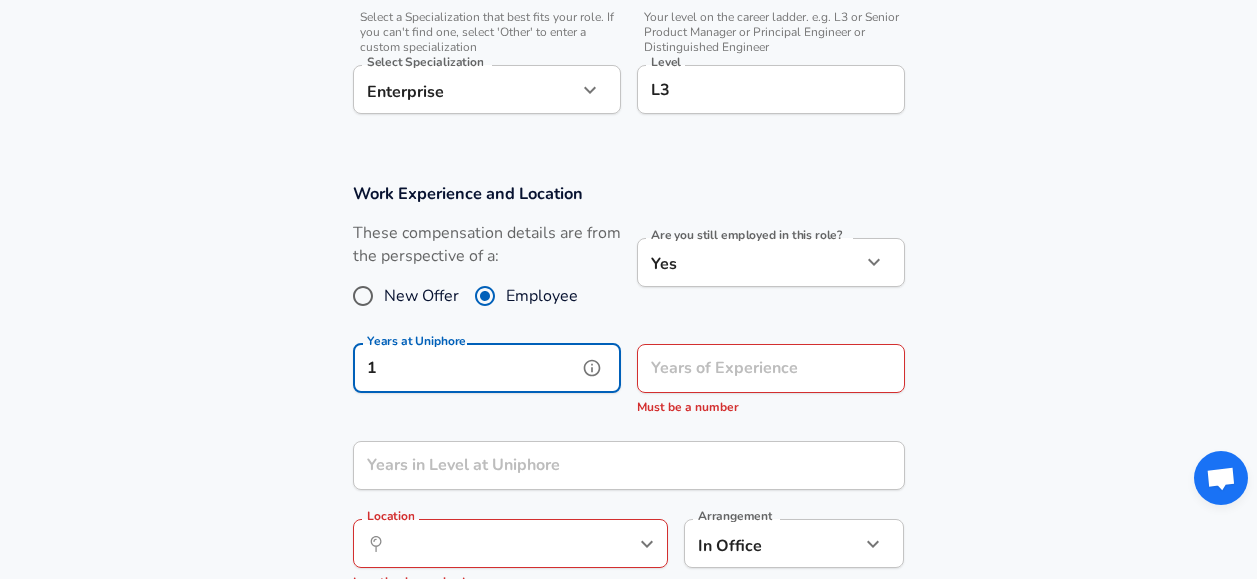 type on "1" 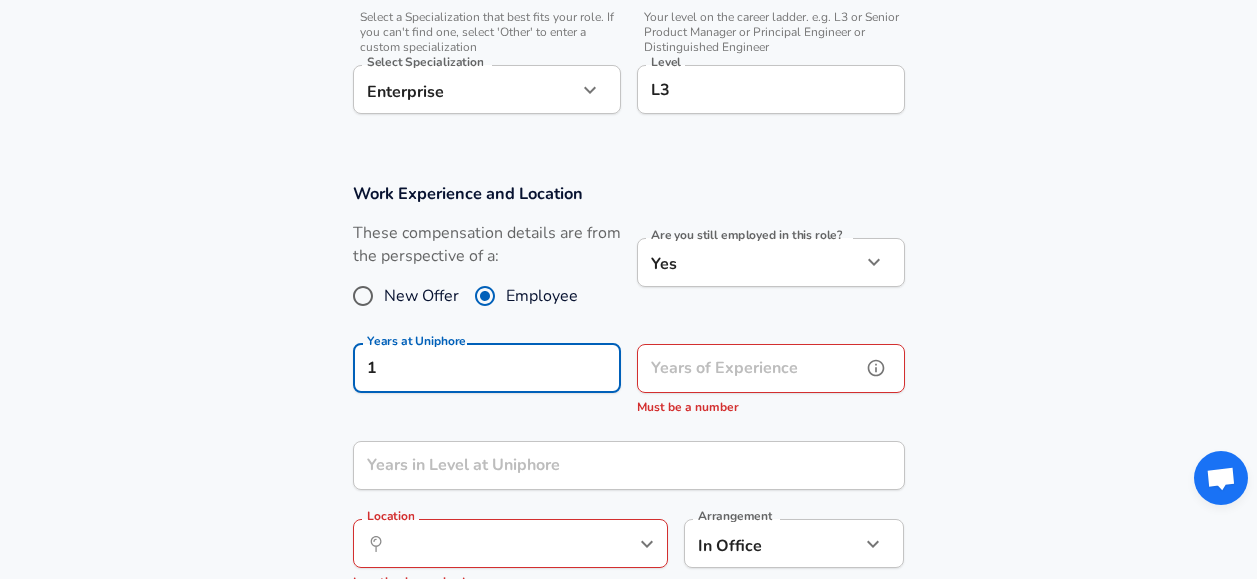 click on "Years of Experience" at bounding box center [749, 368] 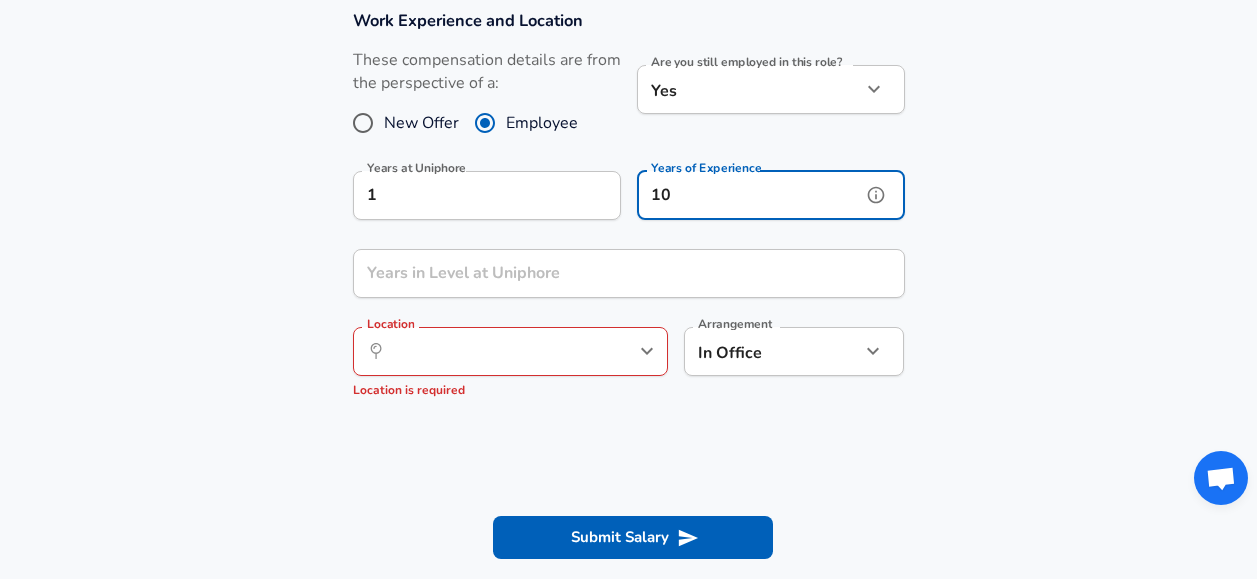 scroll, scrollTop: 1000, scrollLeft: 0, axis: vertical 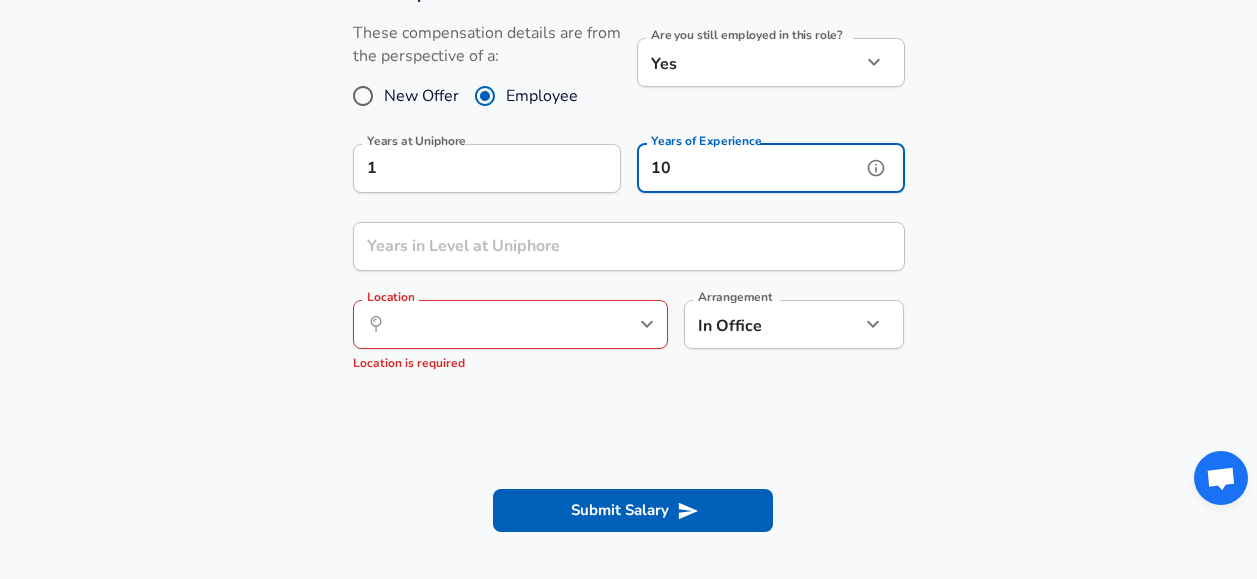 type on "10" 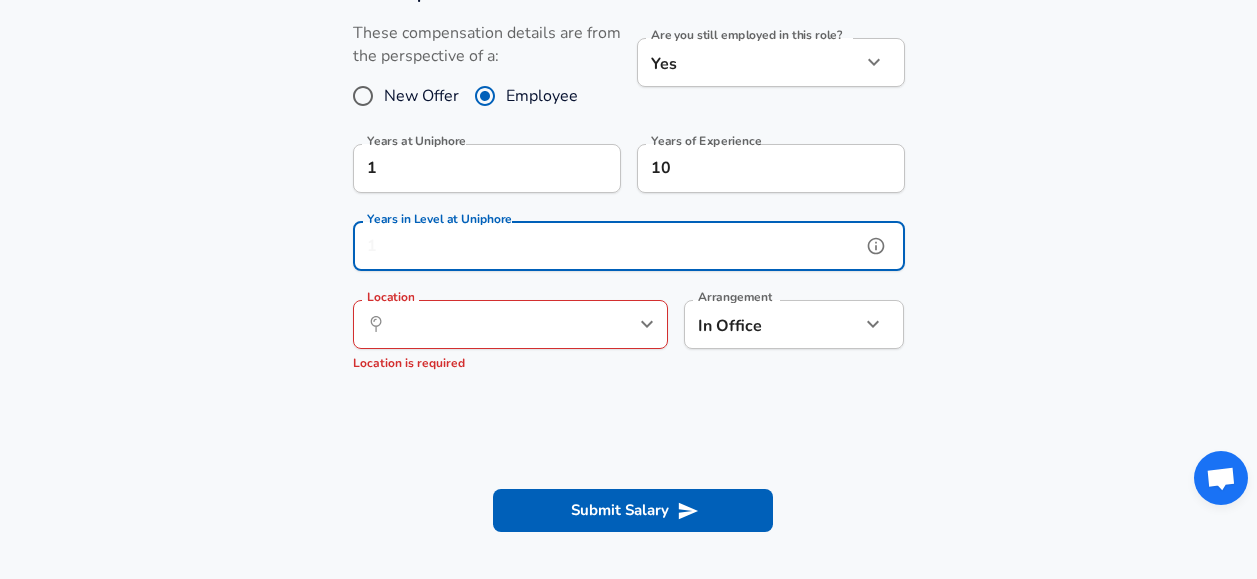 click on "Years in Level at Uniphore" at bounding box center (607, 246) 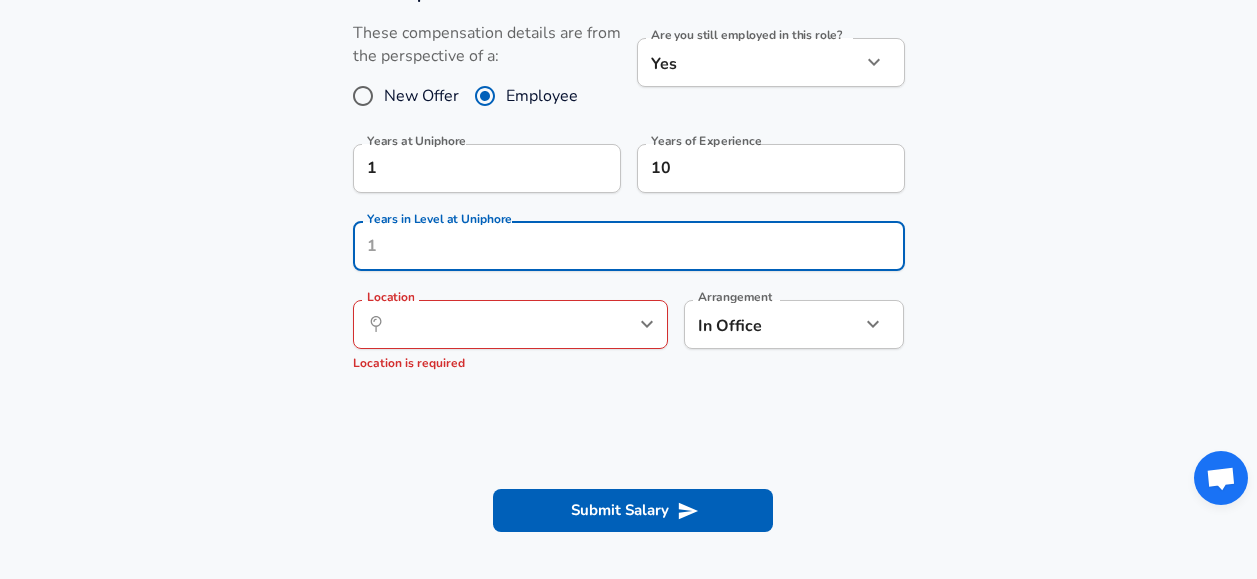 click on "Work Experience and Location These compensation details are from the perspective of a: New Offer Employee Are you still employed in this role? Yes yes Are you still employed in this role? Years at Uniphore 1 Years at Uniphore Years of Experience 10 Years of Experience Years in Level at Uniphore Years in Level at Uniphore Location ​ Location Location is required Arrangement In Office office Arrangement" at bounding box center [628, 186] 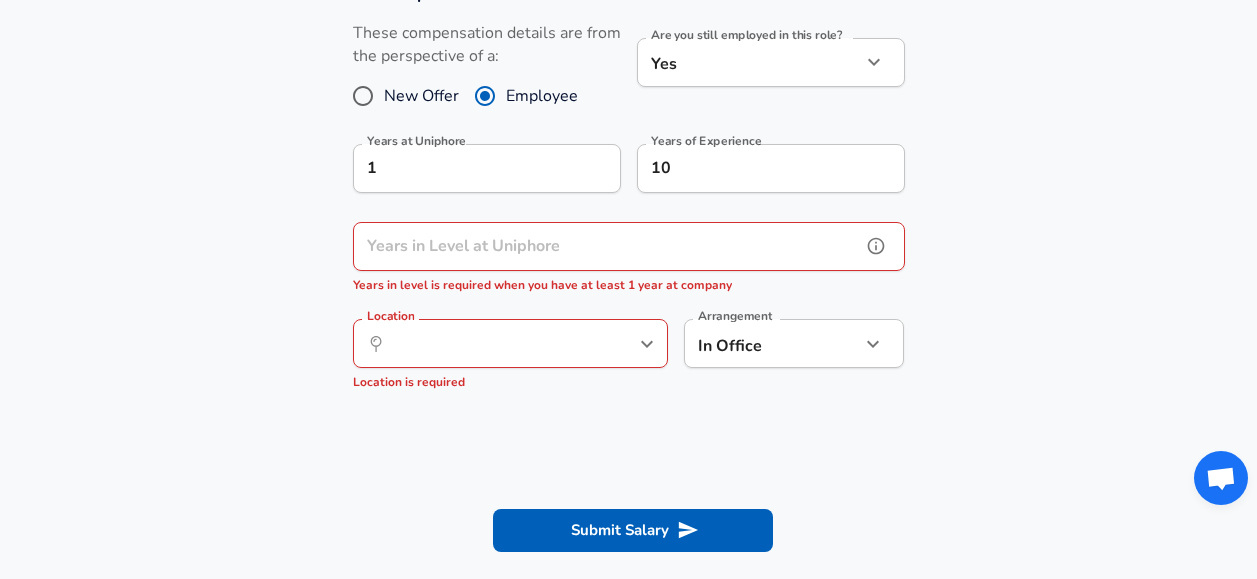 click on "Years in Level at Uniphore Years in Level at Uniphore Years in level is required when you have at least 1 year at company" at bounding box center [629, 259] 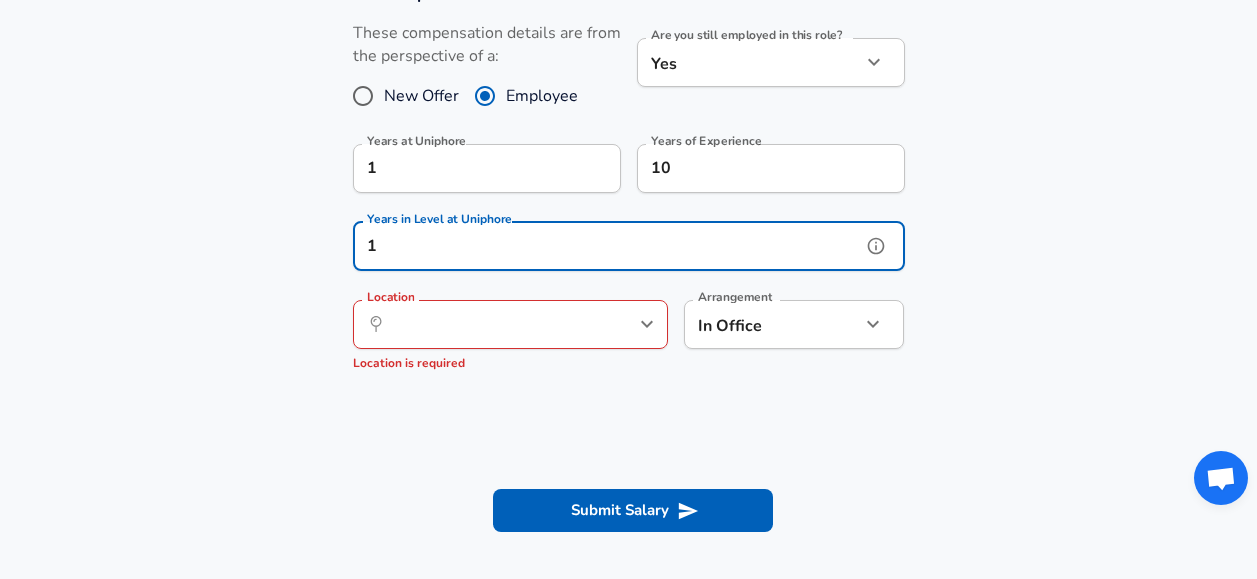 type on "1" 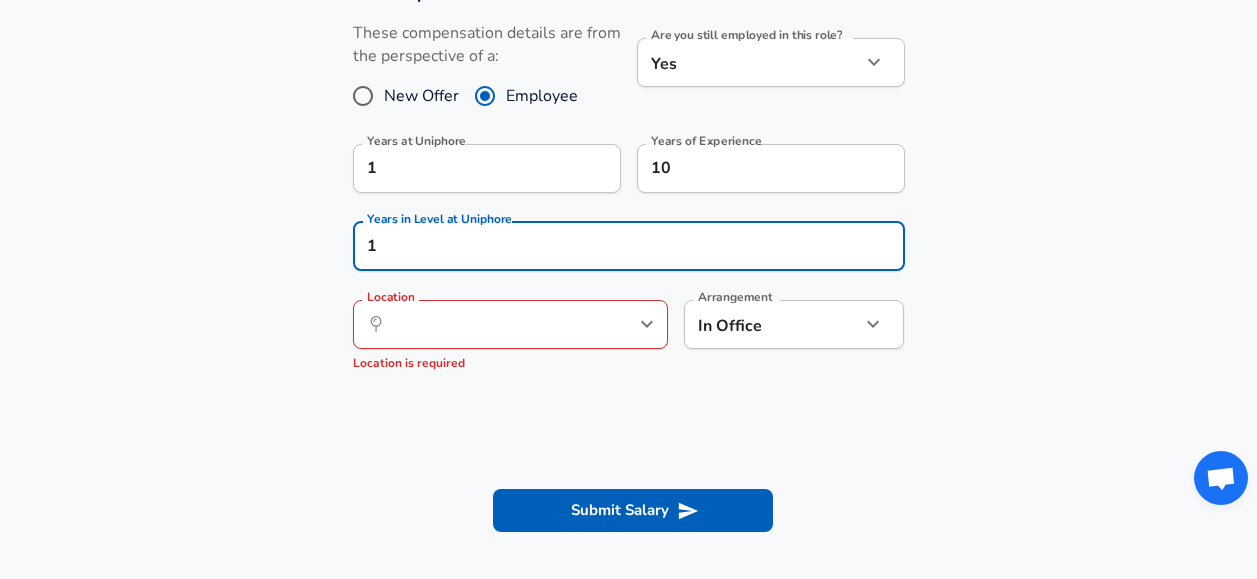 click on "Work Experience and Location These compensation details are from the perspective of a: New Offer Employee Are you still employed in this role? Yes yes Are you still employed in this role? Years at Uniphore 1 Years at Uniphore Years of Experience 10 Years of Experience Years in Level at Uniphore 1 Years in Level at Uniphore Location ​ Location Location is required Arrangement In Office office Arrangement" at bounding box center [628, 186] 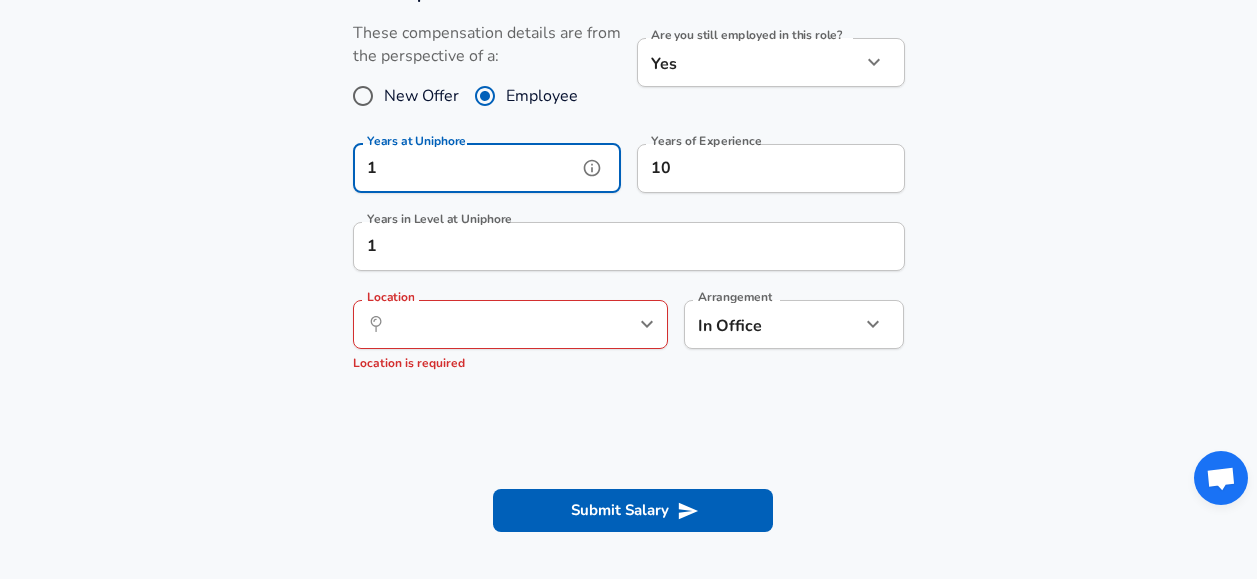drag, startPoint x: 414, startPoint y: 158, endPoint x: 302, endPoint y: 151, distance: 112.21854 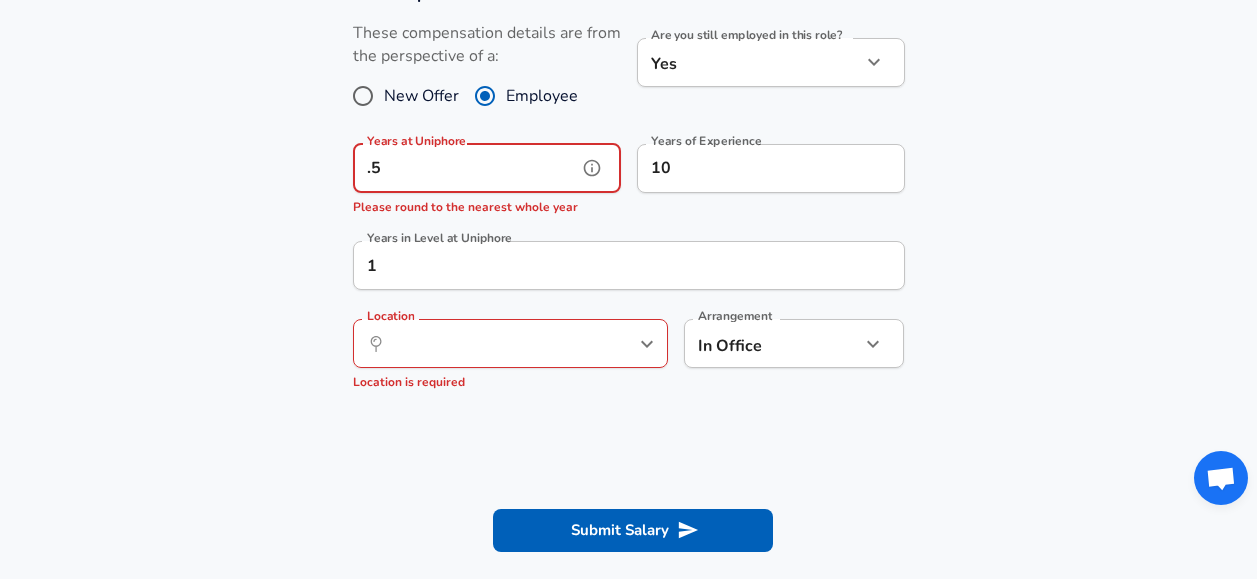 type on "." 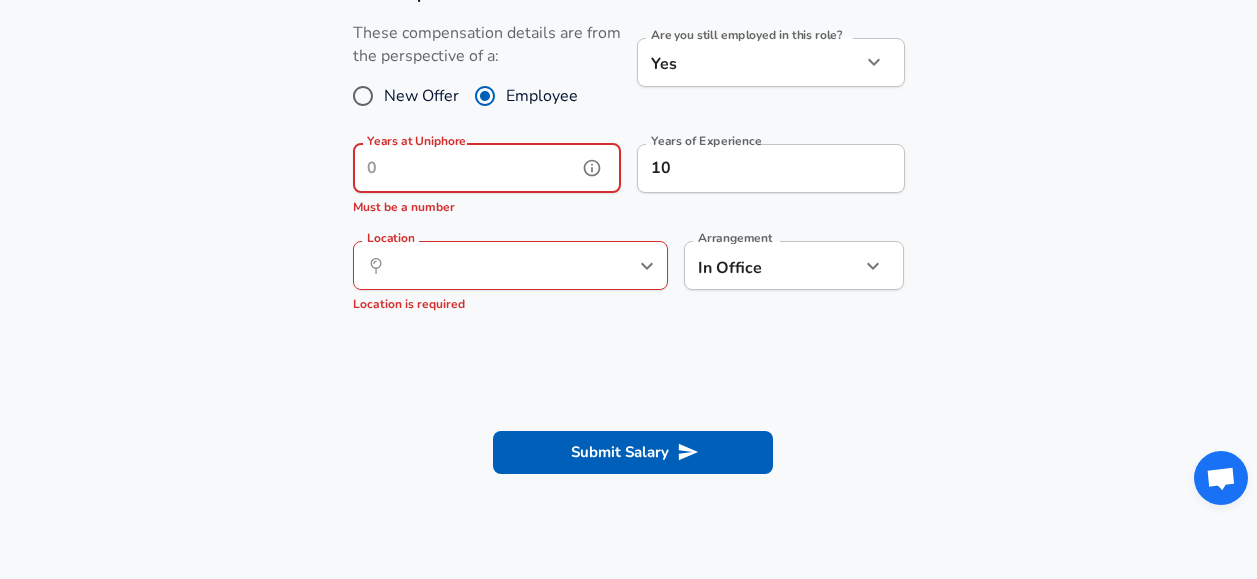 type on "1" 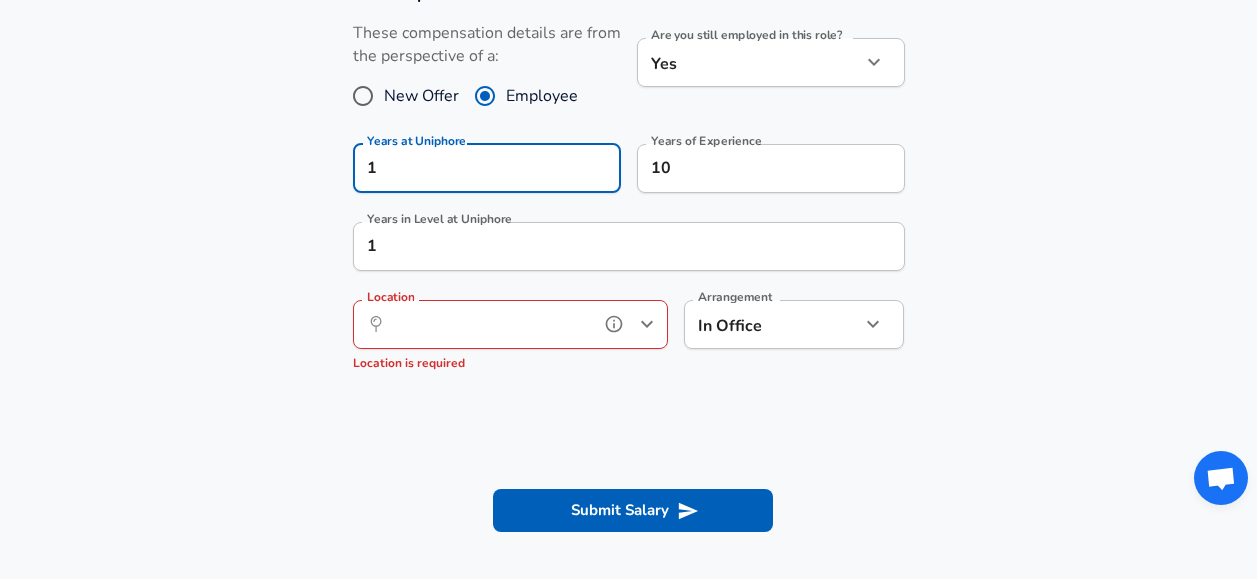 click on "Location" at bounding box center (488, 324) 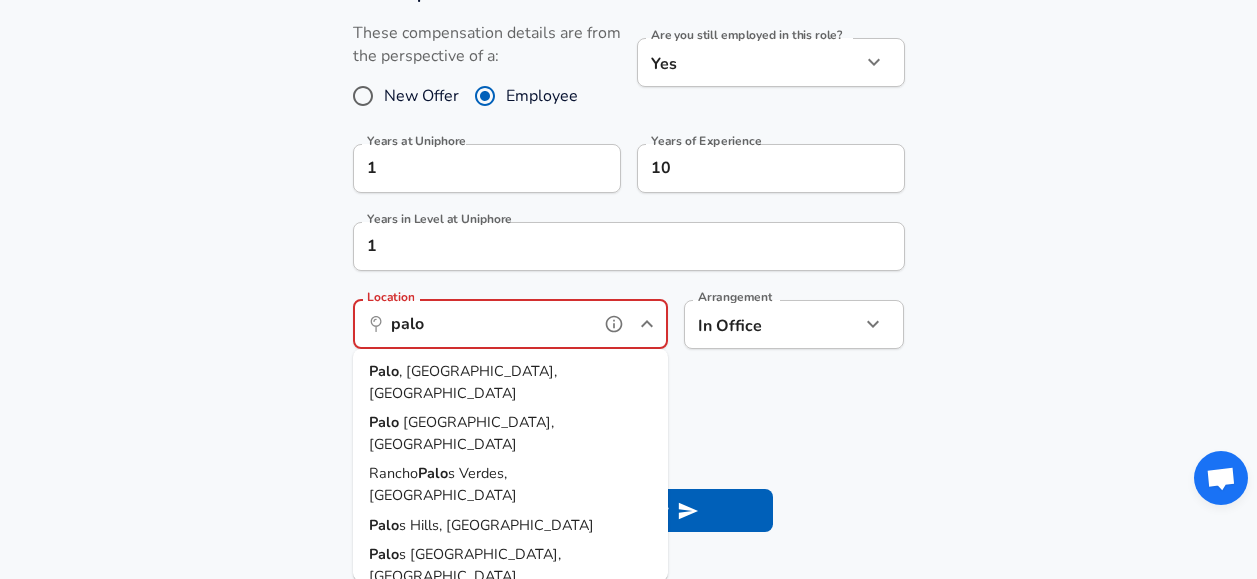 click on "[GEOGRAPHIC_DATA], [GEOGRAPHIC_DATA]" at bounding box center [461, 433] 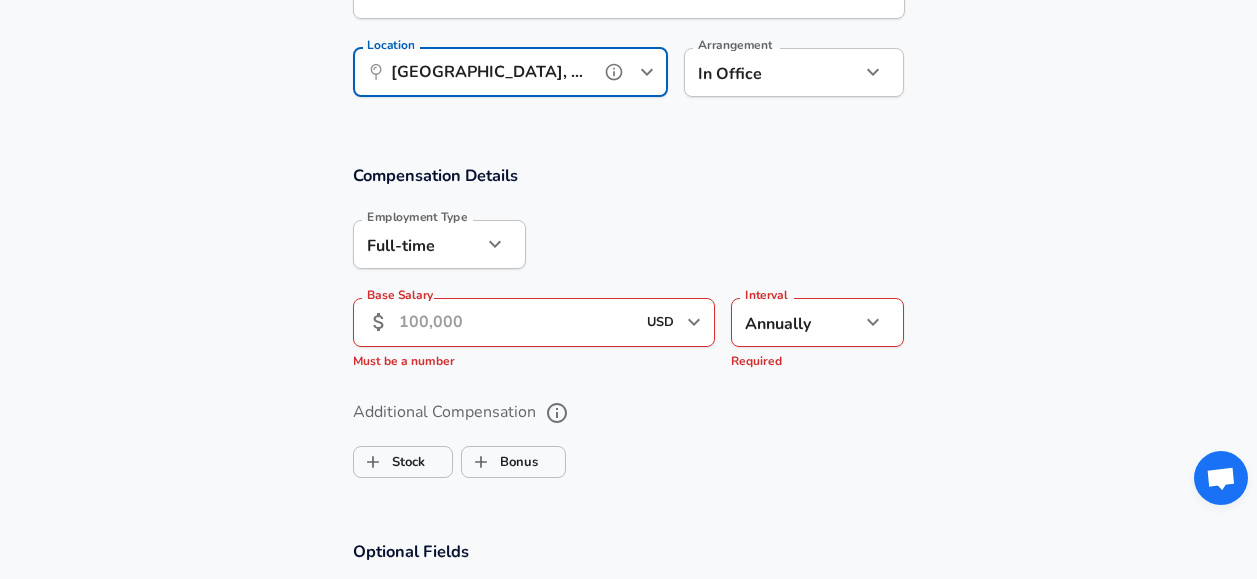 scroll, scrollTop: 1300, scrollLeft: 0, axis: vertical 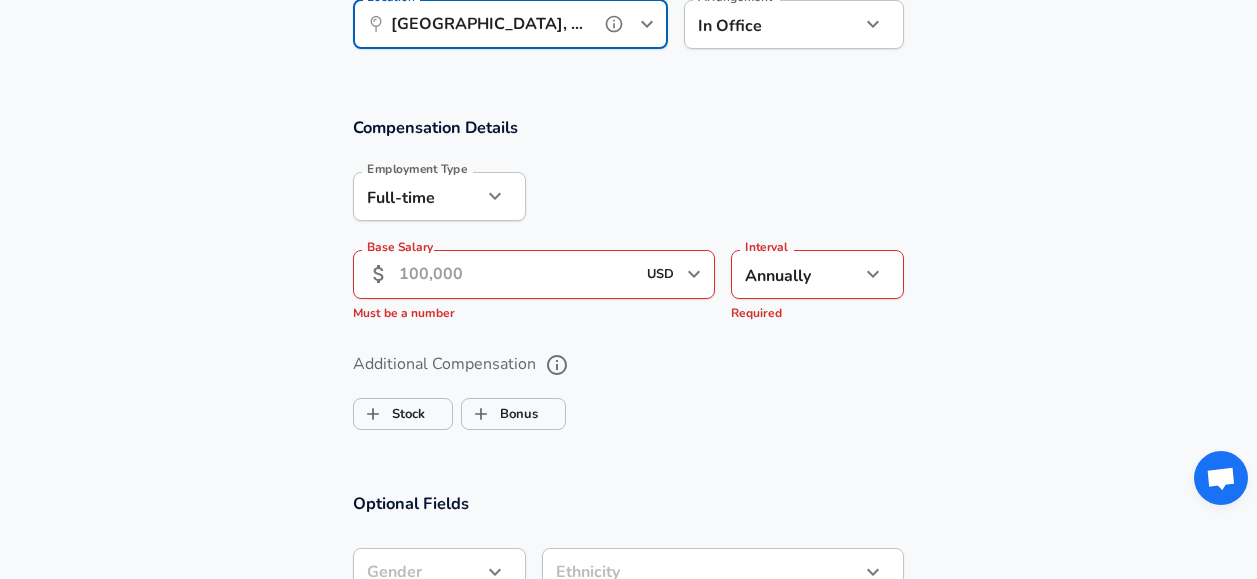 type on "[GEOGRAPHIC_DATA], [GEOGRAPHIC_DATA]" 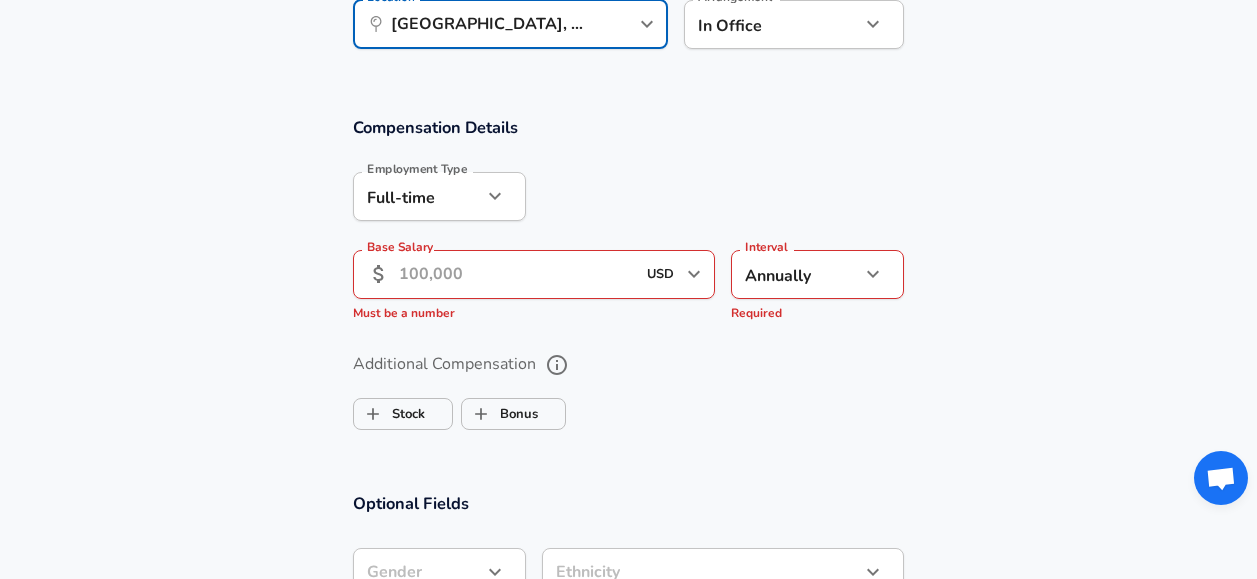 click on "Base Salary" at bounding box center [517, 274] 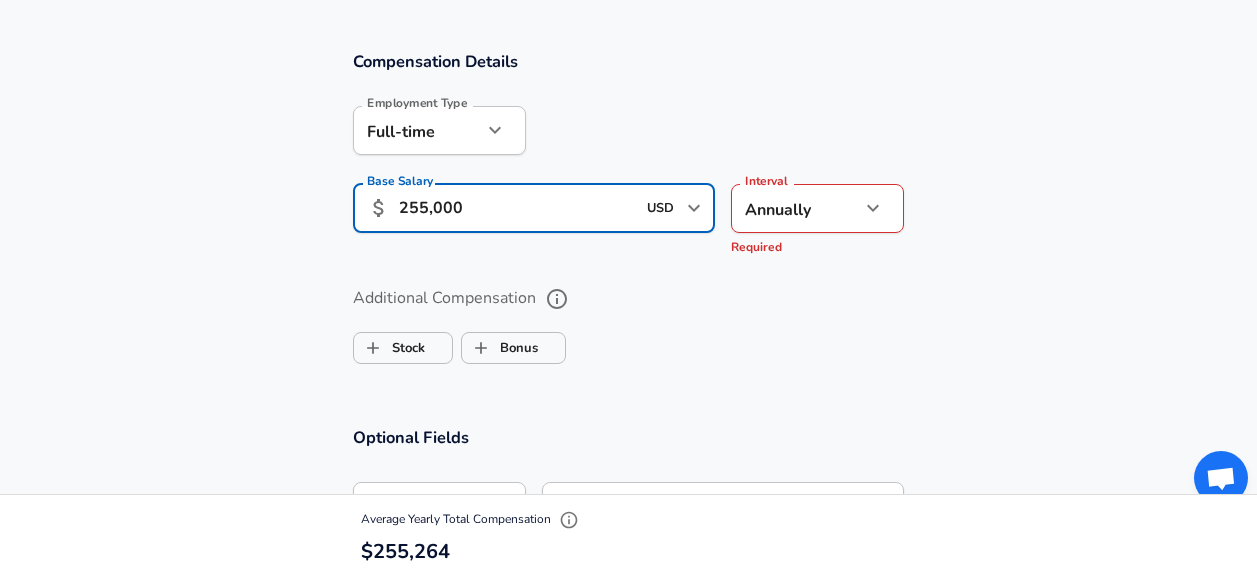 scroll, scrollTop: 1400, scrollLeft: 0, axis: vertical 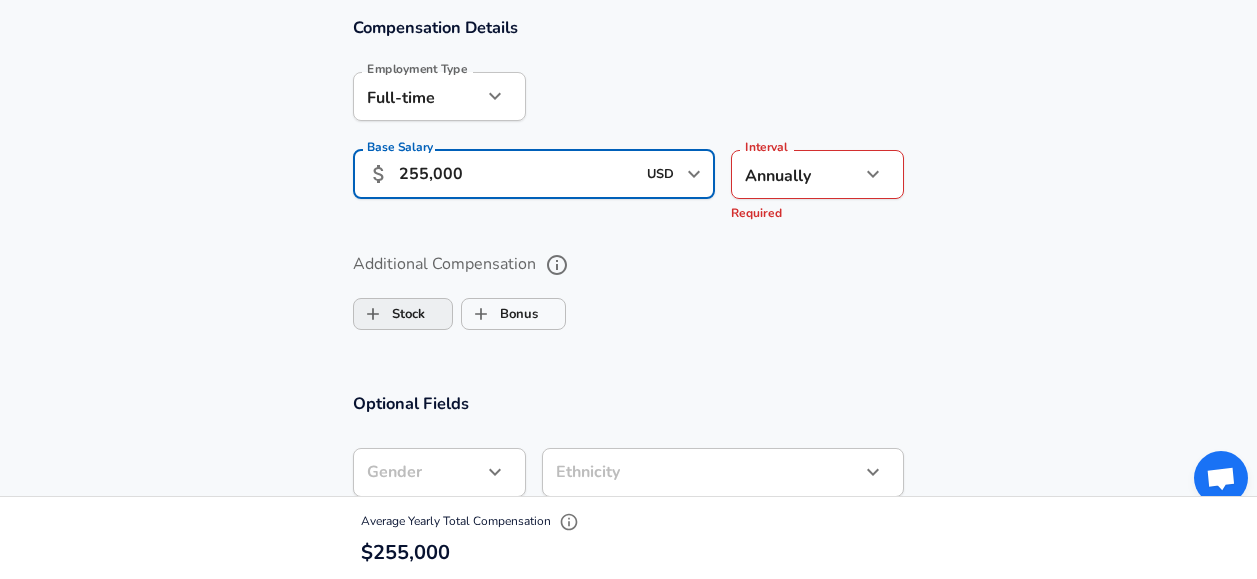 type on "255,000" 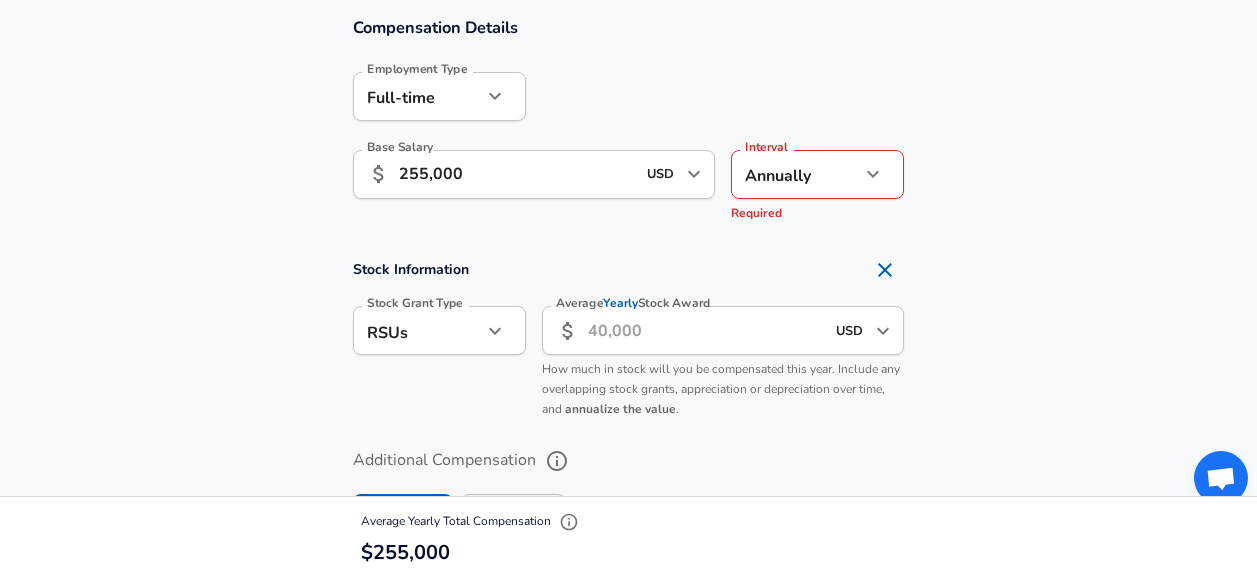 click on "​ USD ​ Average  Yearly  Stock Award" at bounding box center (723, 330) 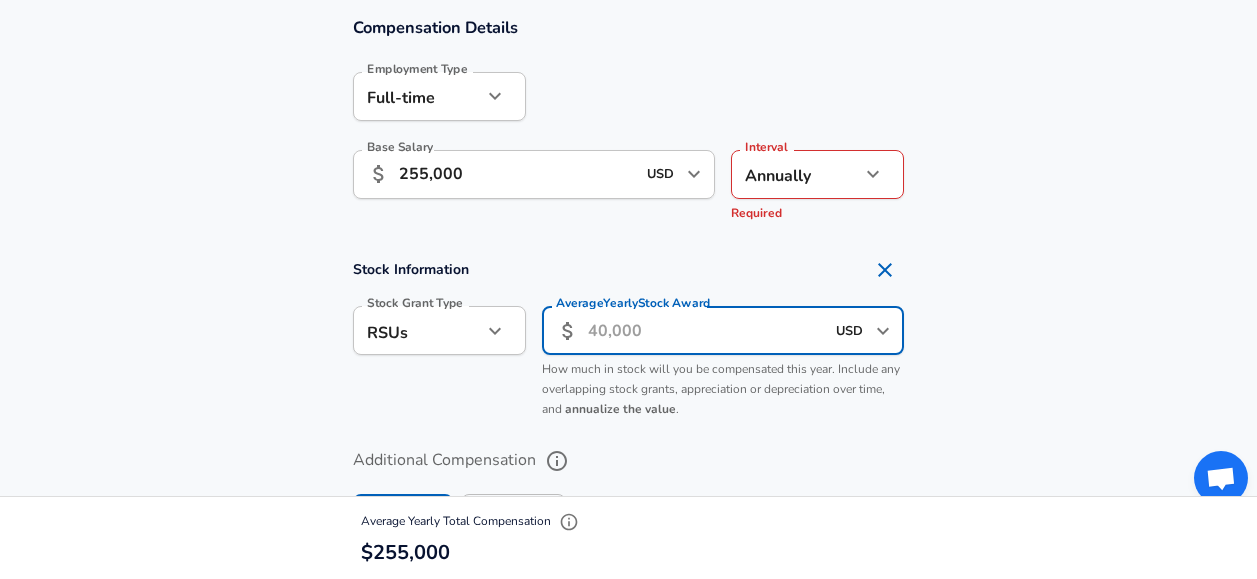 click 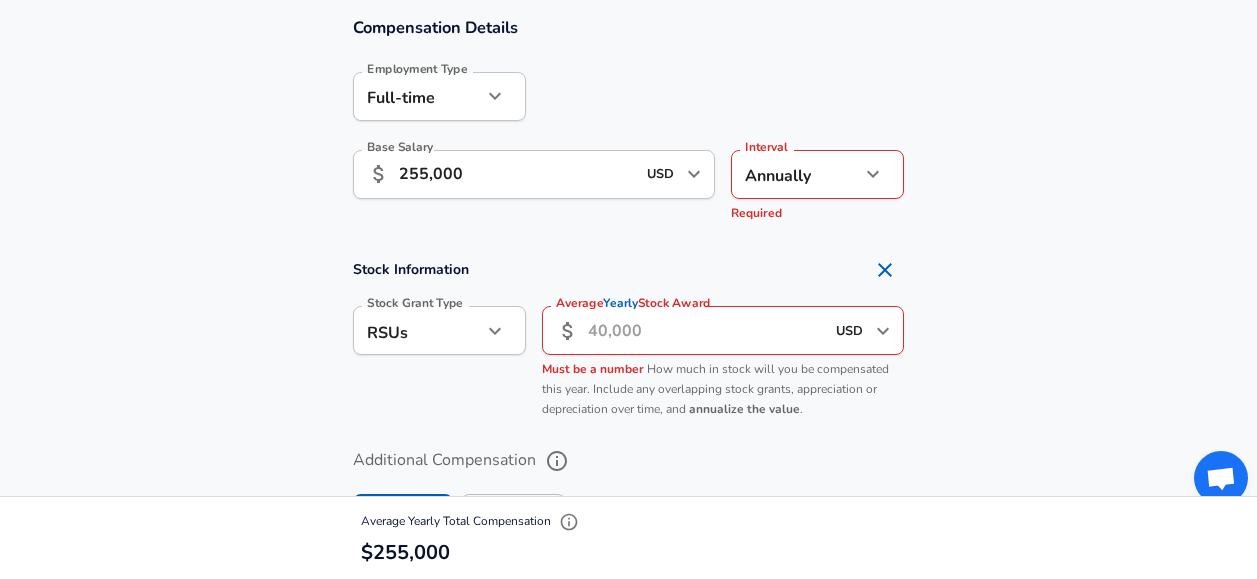 click on "Stock Information  Stock Grant Type RSUs stock Stock Grant Type Average  Yearly  Stock Award ​ USD ​ Average  Yearly  Stock Award Must be a number   How much in stock will you be compensated this year. Include any overlapping stock grants, appreciation or depreciation over time, and   annualize the value ." at bounding box center [628, 339] 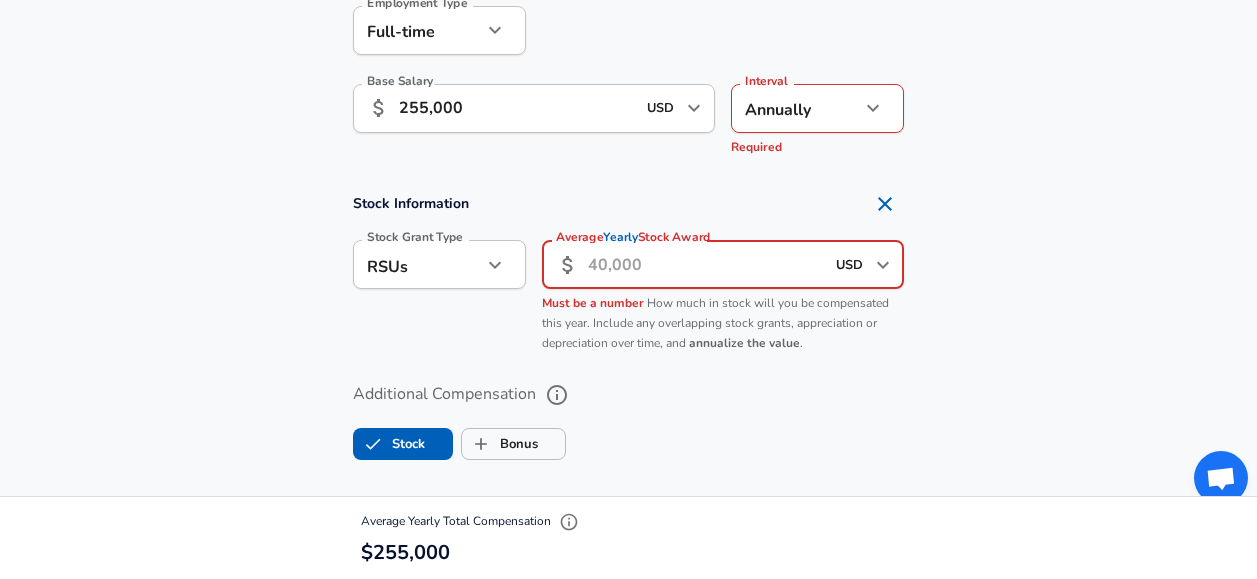scroll, scrollTop: 1500, scrollLeft: 0, axis: vertical 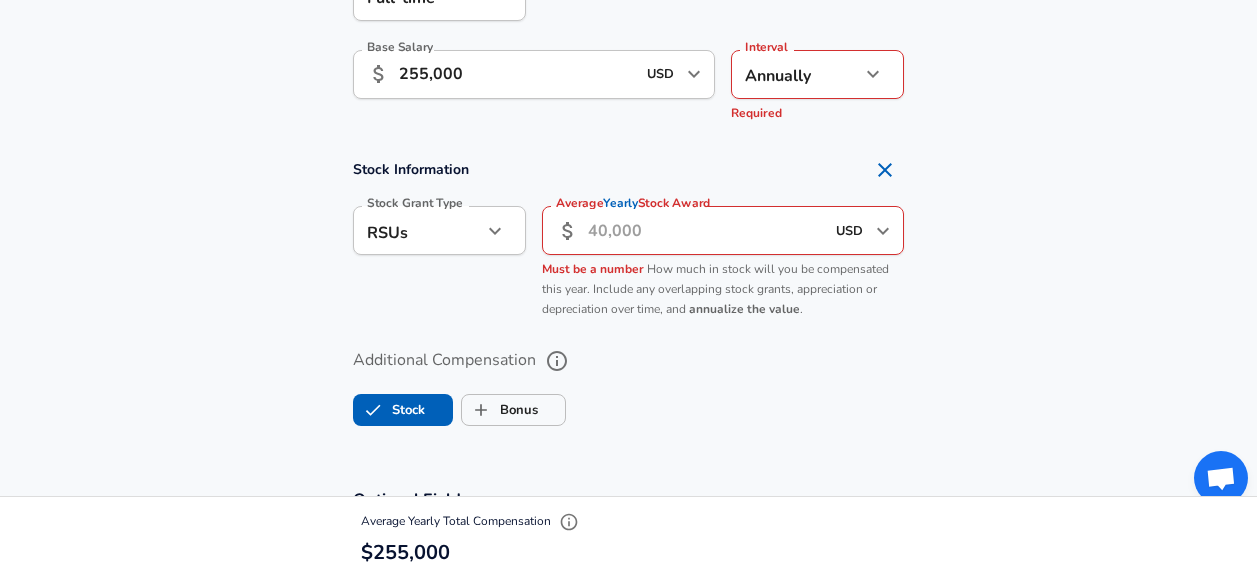 click on "Average  Yearly  Stock Award" at bounding box center (706, 230) 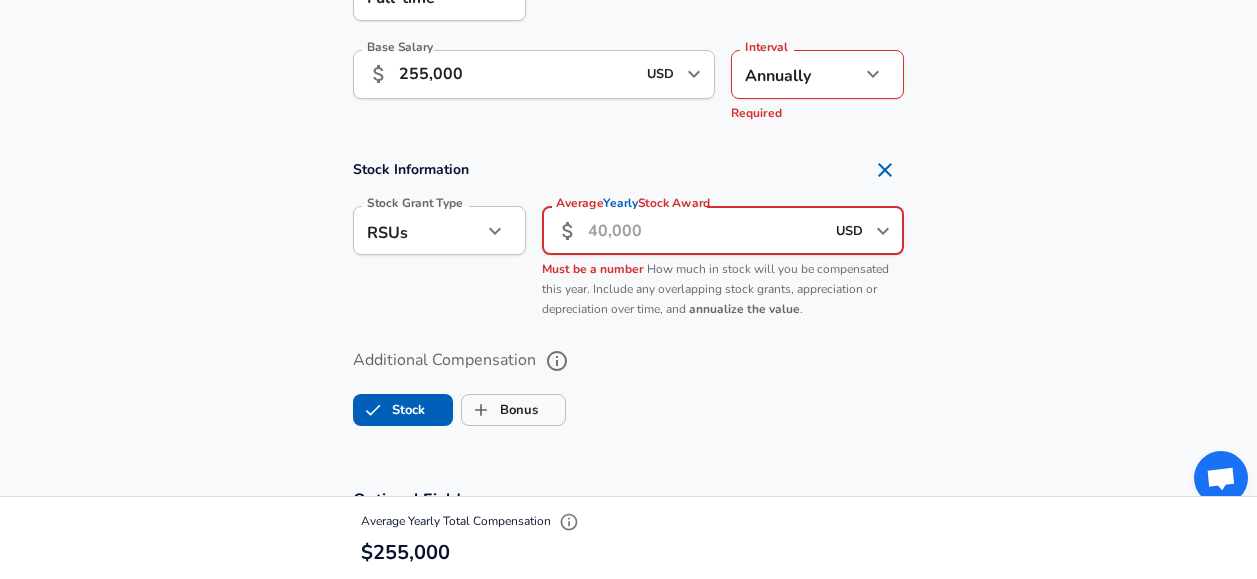 click 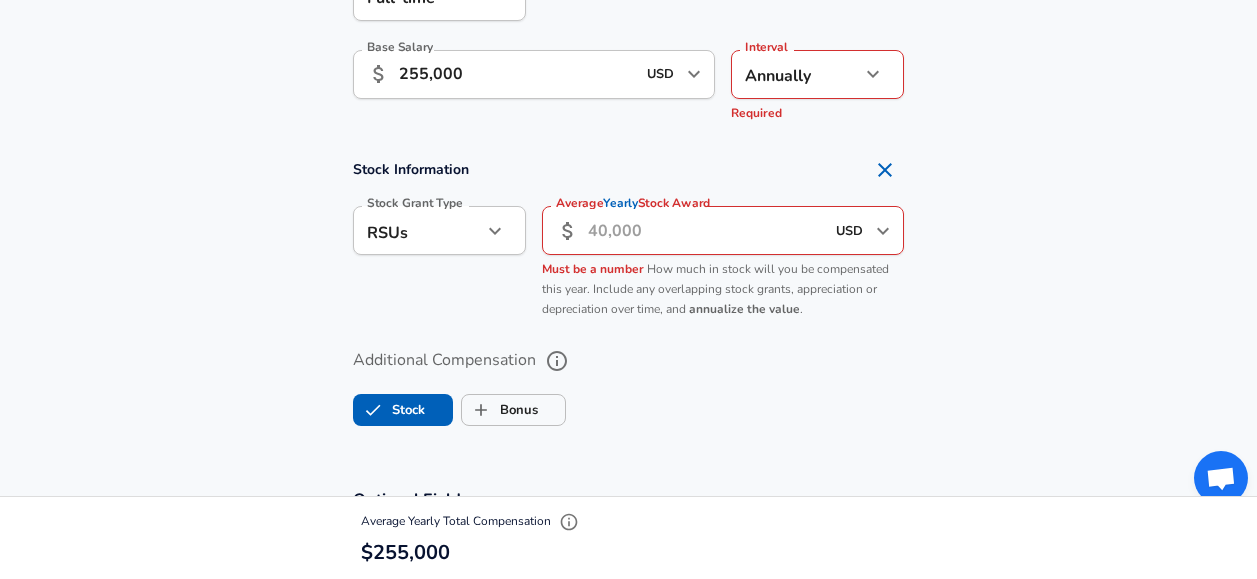 click on "USD" at bounding box center (850, 230) 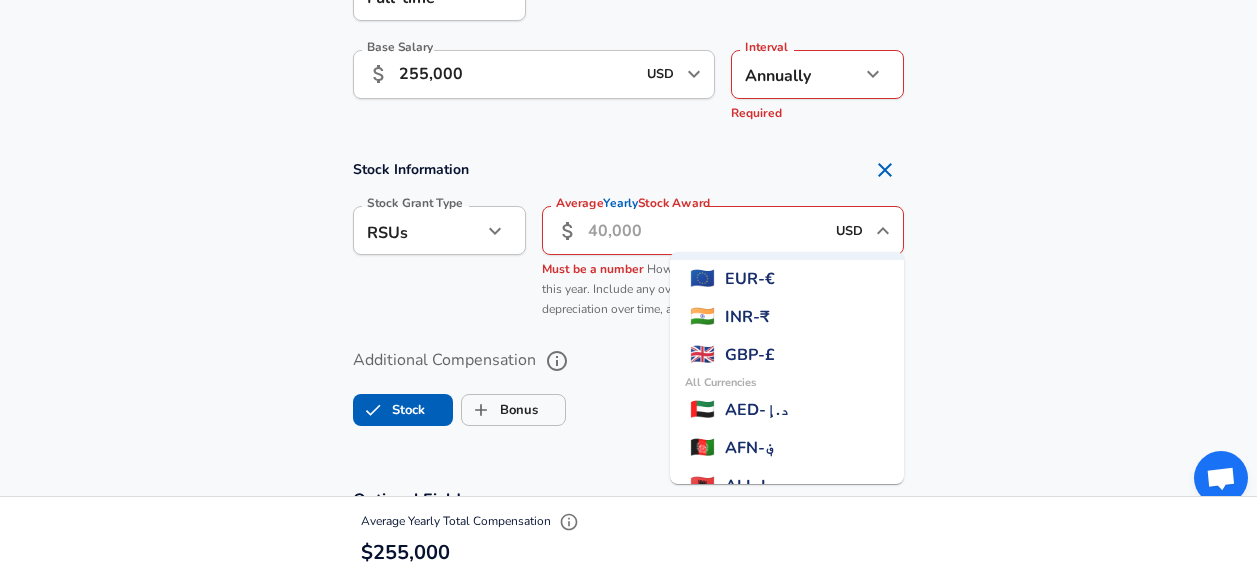 scroll, scrollTop: 0, scrollLeft: 0, axis: both 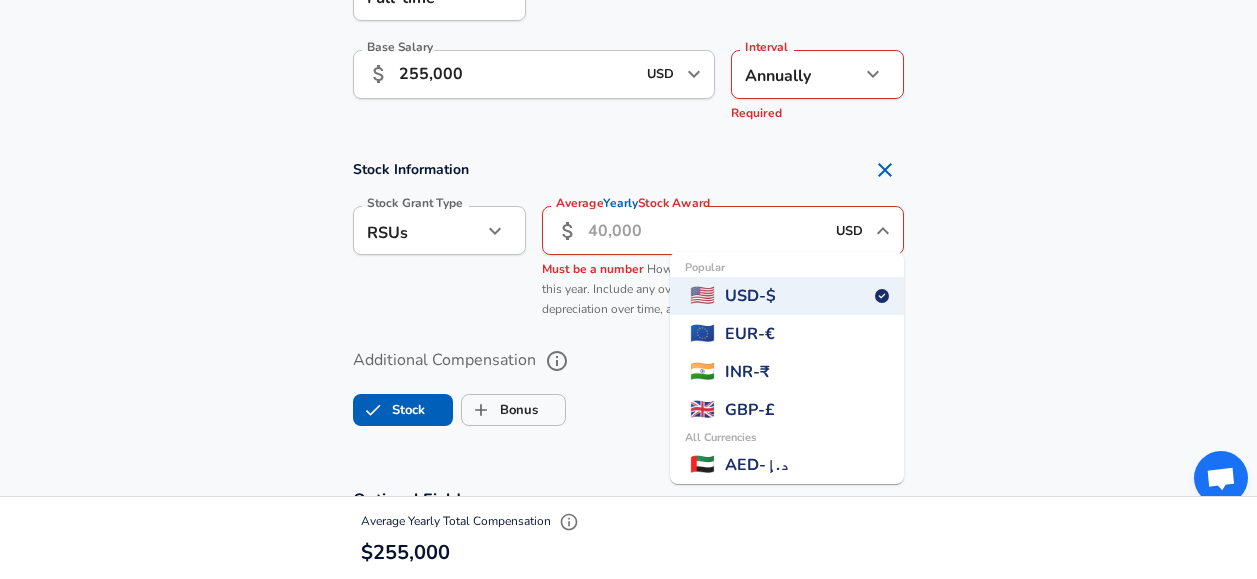 click on "Stock Grant Type RSUs stock Stock Grant Type" at bounding box center (431, 259) 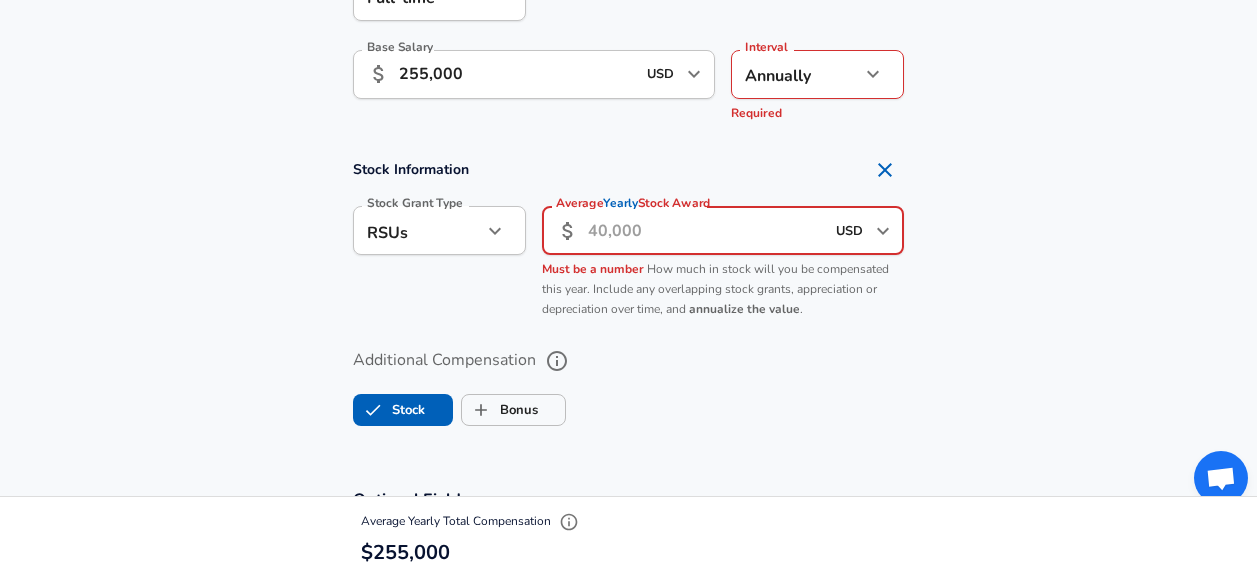 click on "Average  Yearly  Stock Award" at bounding box center [706, 230] 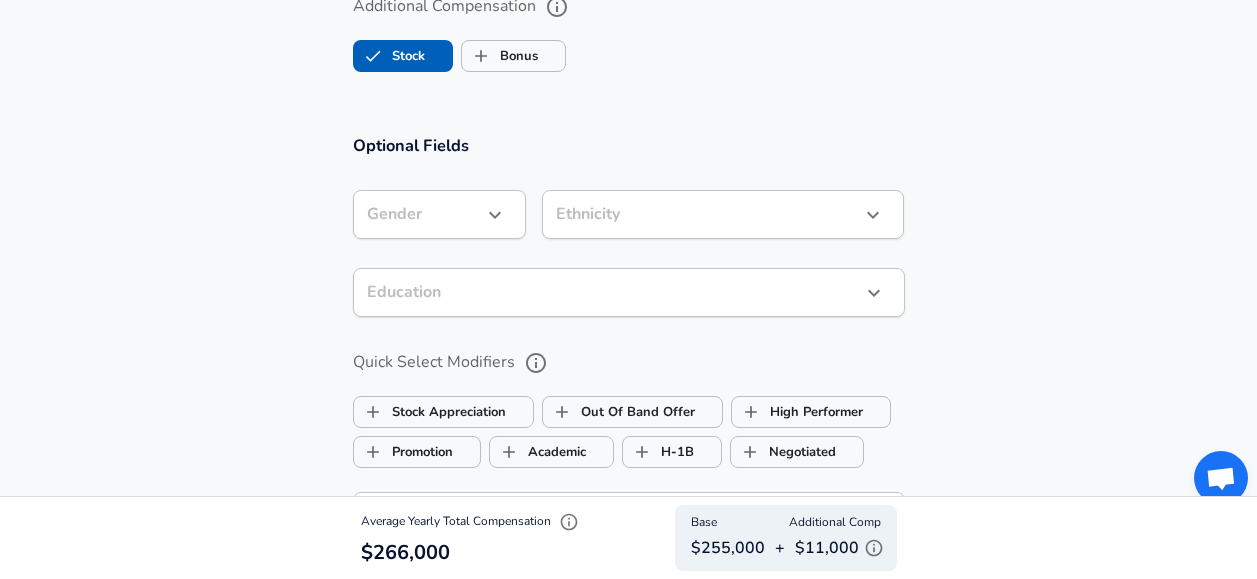 scroll, scrollTop: 1900, scrollLeft: 0, axis: vertical 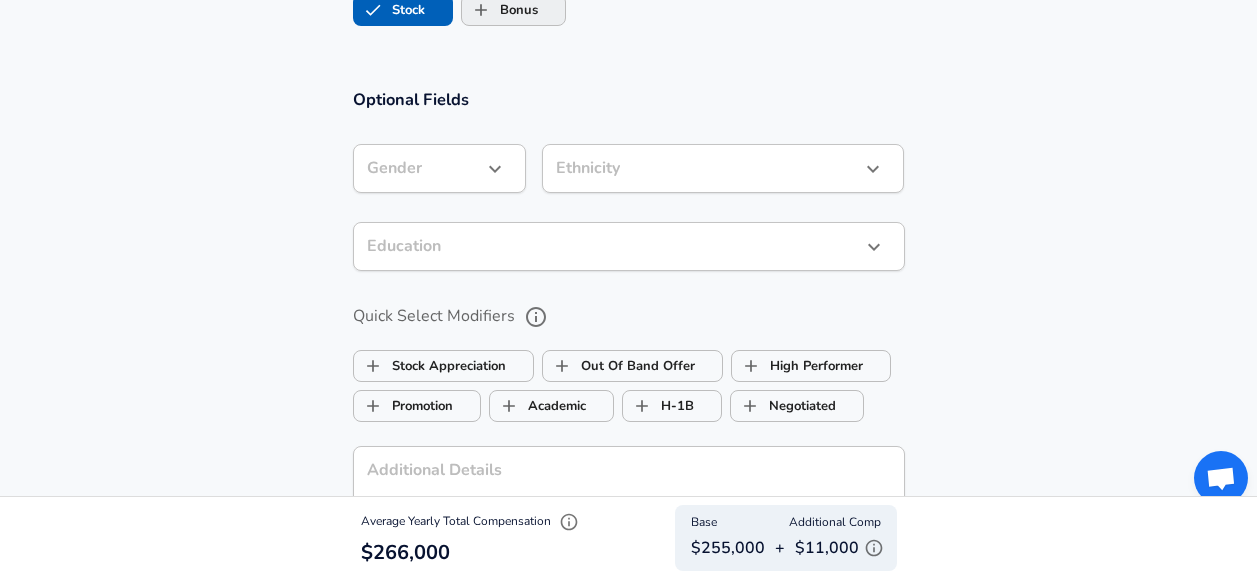 type on "11,000" 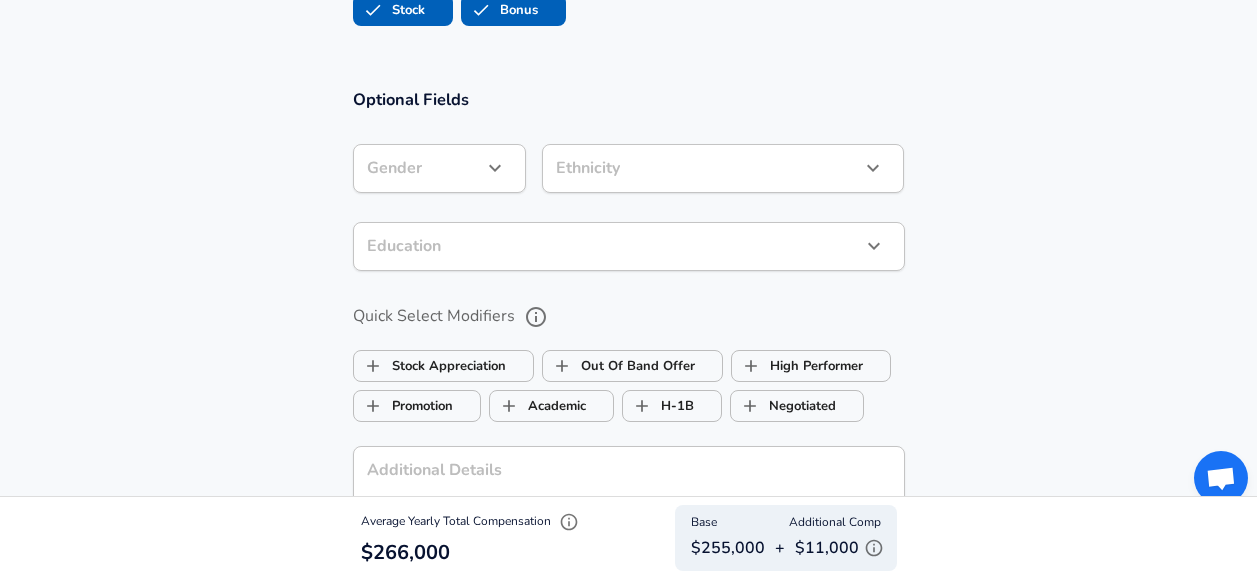 checkbox on "true" 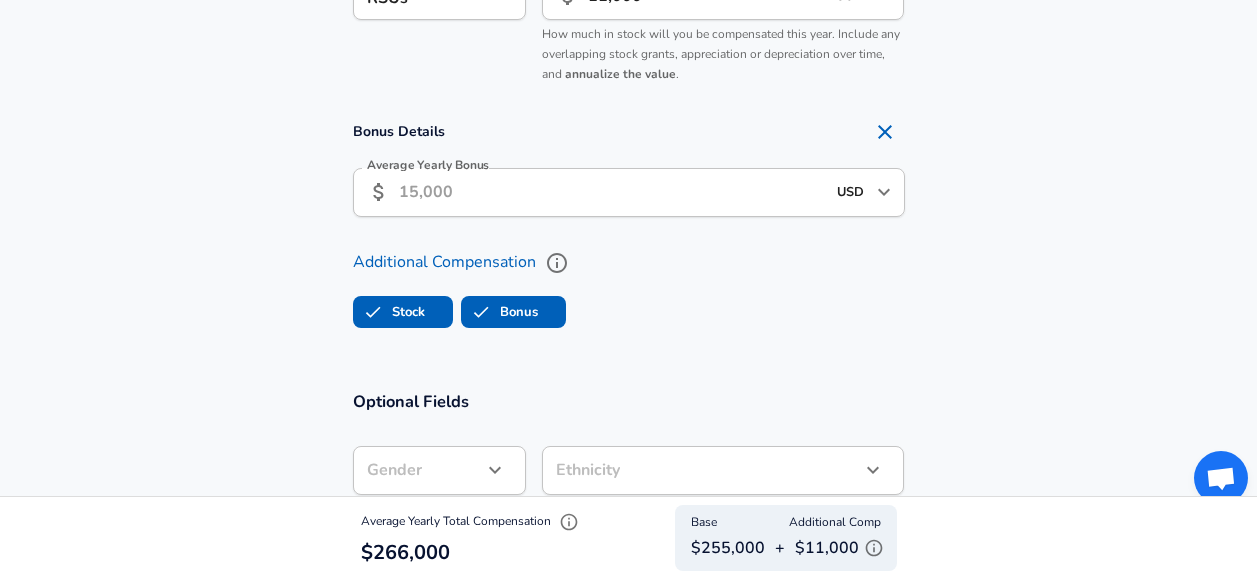 scroll, scrollTop: 1637, scrollLeft: 0, axis: vertical 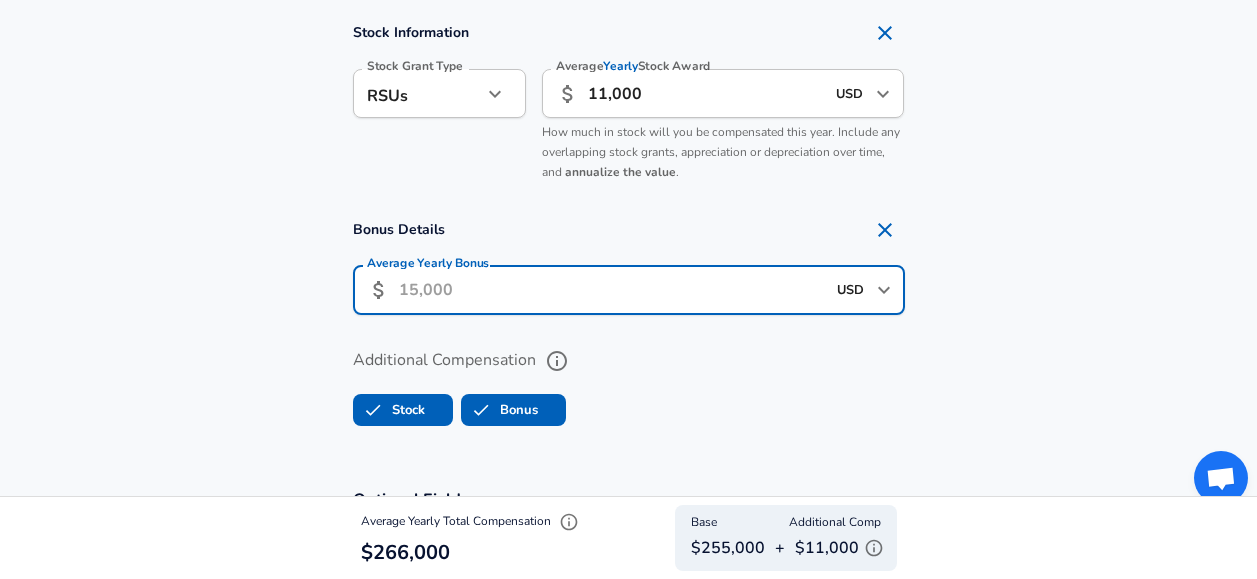 click on "Average Yearly Bonus" at bounding box center [612, 290] 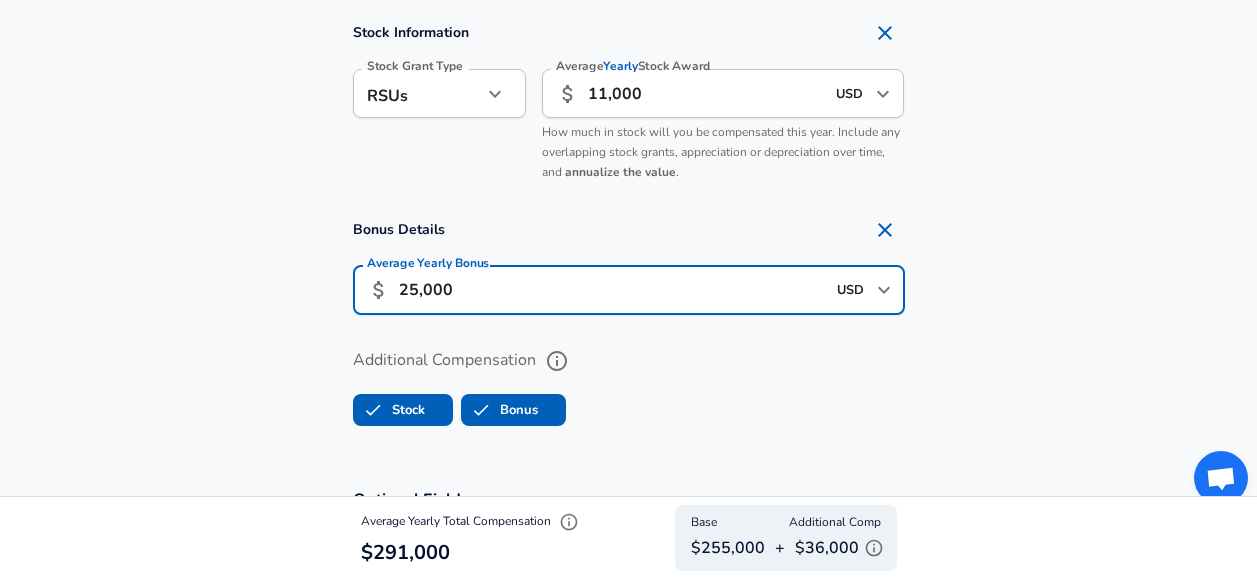 type on "25,000" 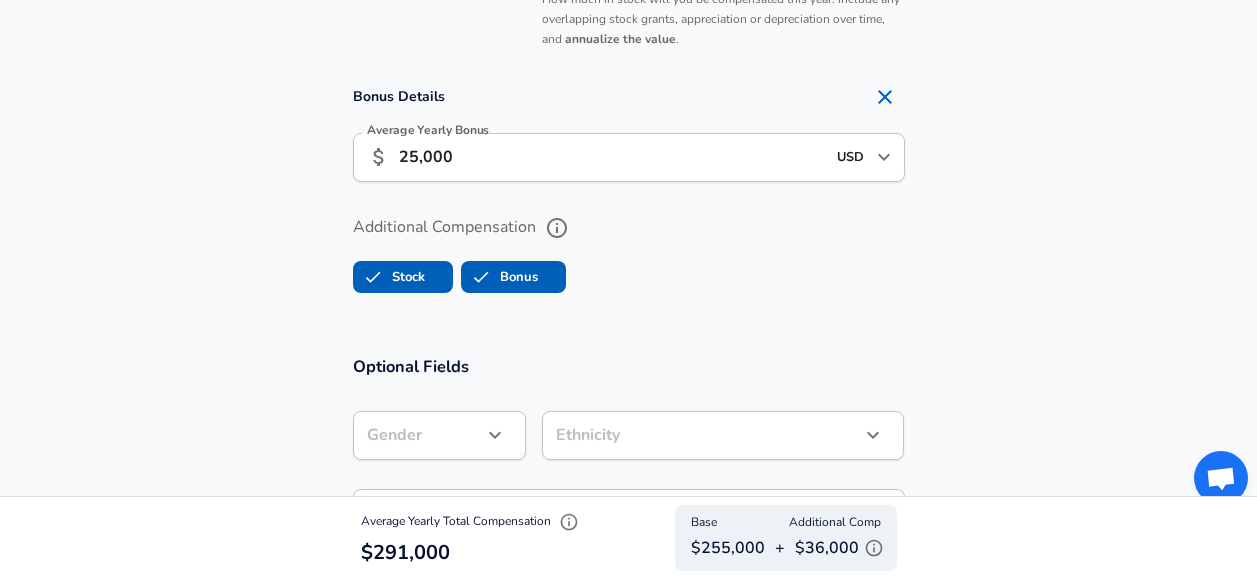 scroll, scrollTop: 2037, scrollLeft: 0, axis: vertical 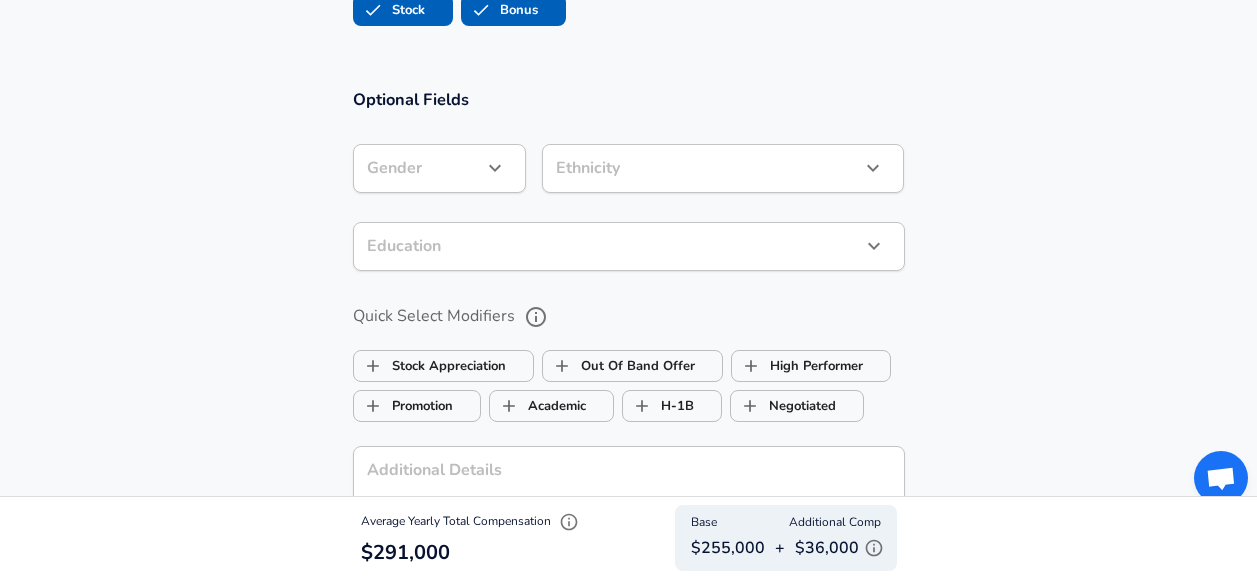 click on "Restart Add Your Salary Upload your offer letter   to verify your submission Enhance Privacy and Anonymity Yes Automatically hides specific fields until there are enough submissions to safely display the full details.   More Details Based on your submission and the data points that we have already collected, we will automatically hide and anonymize specific fields if there aren't enough data points to remain sufficiently anonymous. Company & Title Information   Enter the company you received your offer from Company Uniphore Company   Select the title that closest resembles your official title. This should be similar to the title that was present on your offer letter. Title Product Manager Title   Select a job family that best fits your role. If you can't find one, select 'Other' to enter a custom job family Job Family Product Manager Job Family   Select a Specialization that best fits your role. If you can't find one, select 'Other' to enter a custom specialization Select Specialization Enterprise Enterprise" at bounding box center [628, -1748] 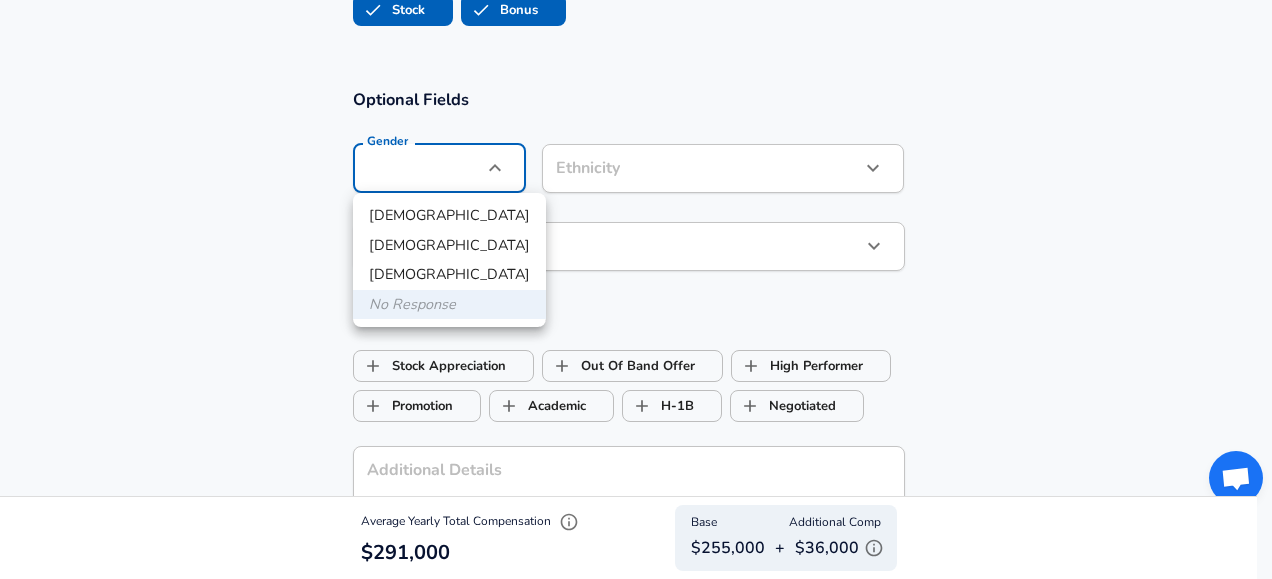 click on "[DEMOGRAPHIC_DATA]" at bounding box center (449, 216) 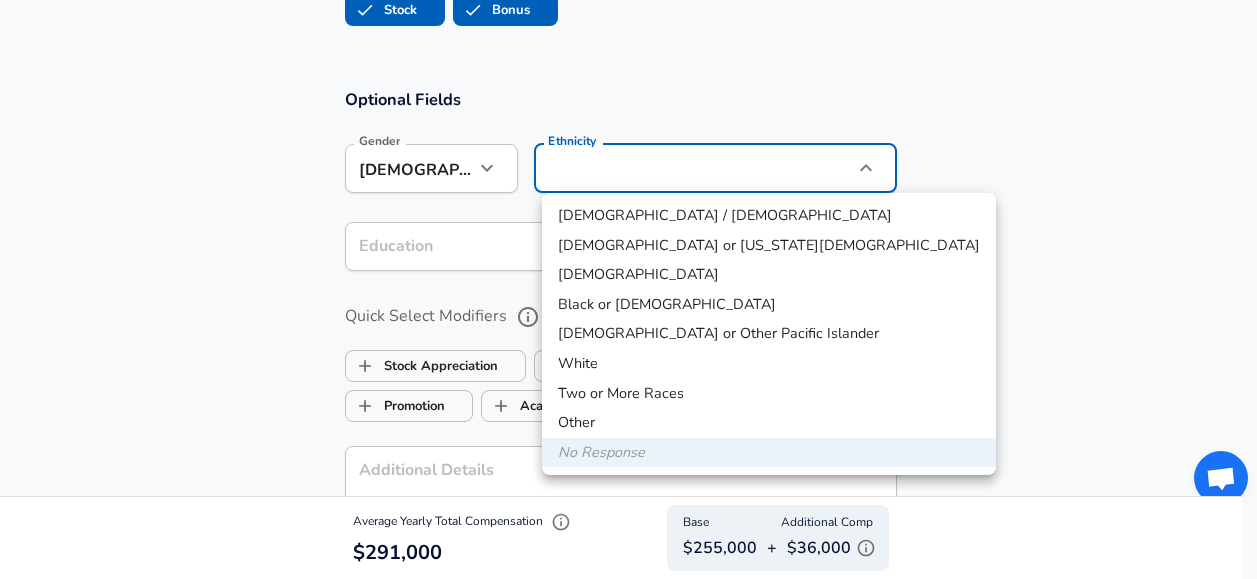 click on "Restart Add Your Salary Upload your offer letter   to verify your submission Enhance Privacy and Anonymity Yes Automatically hides specific fields until there are enough submissions to safely display the full details.   More Details Based on your submission and the data points that we have already collected, we will automatically hide and anonymize specific fields if there aren't enough data points to remain sufficiently anonymous. Company & Title Information   Enter the company you received your offer from Company Uniphore Company   Select the title that closest resembles your official title. This should be similar to the title that was present on your offer letter. Title Product Manager Title   Select a job family that best fits your role. If you can't find one, select 'Other' to enter a custom job family Job Family Product Manager Job Family   Select a Specialization that best fits your role. If you can't find one, select 'Other' to enter a custom specialization Select Specialization Enterprise Enterprise" at bounding box center (628, -1748) 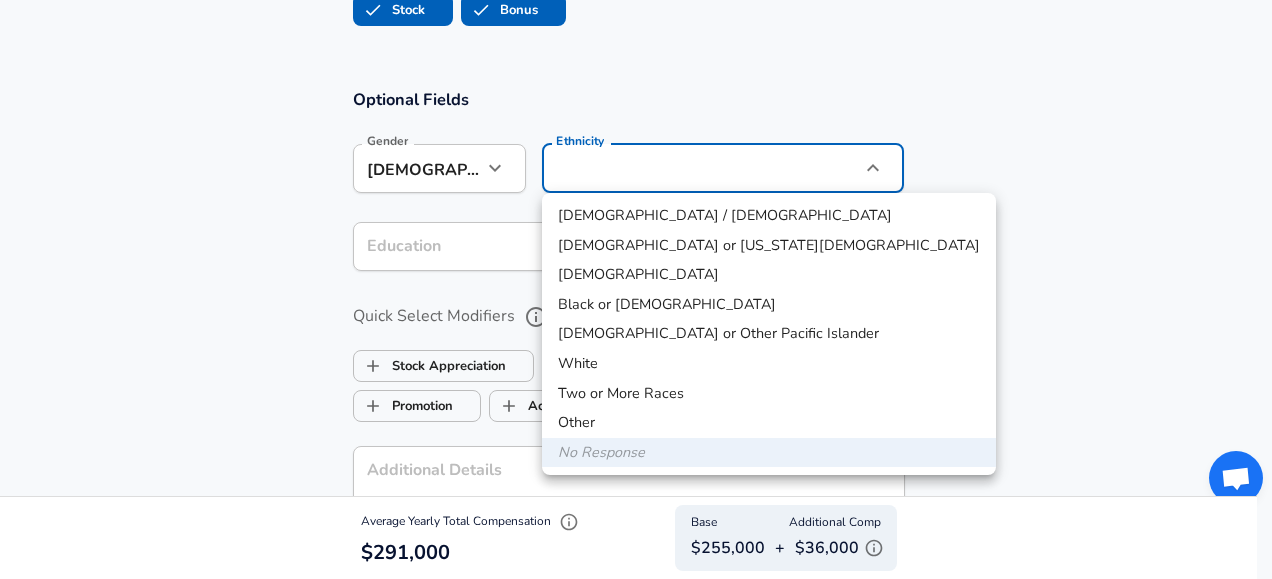 click on "[DEMOGRAPHIC_DATA]" at bounding box center [769, 275] 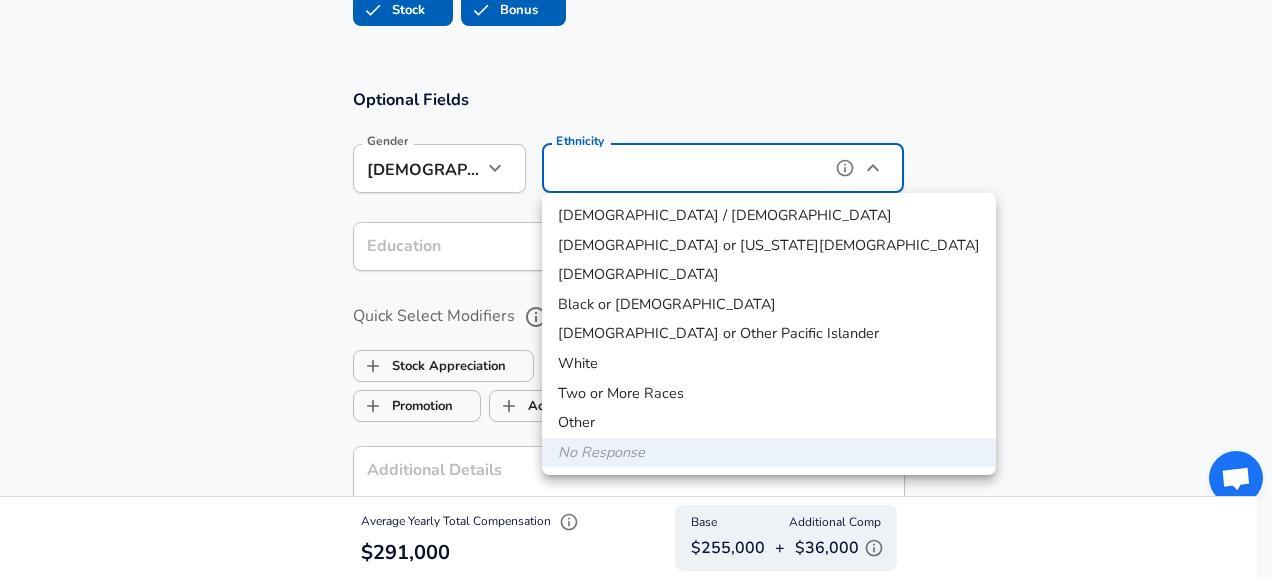 type on "[DEMOGRAPHIC_DATA]" 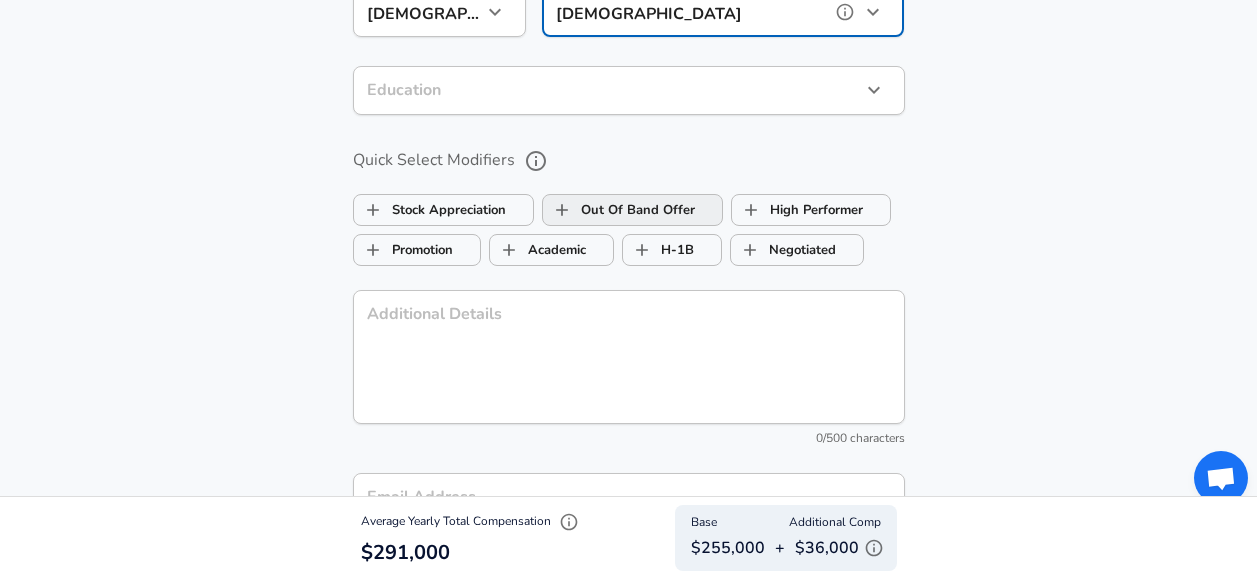 scroll, scrollTop: 2237, scrollLeft: 0, axis: vertical 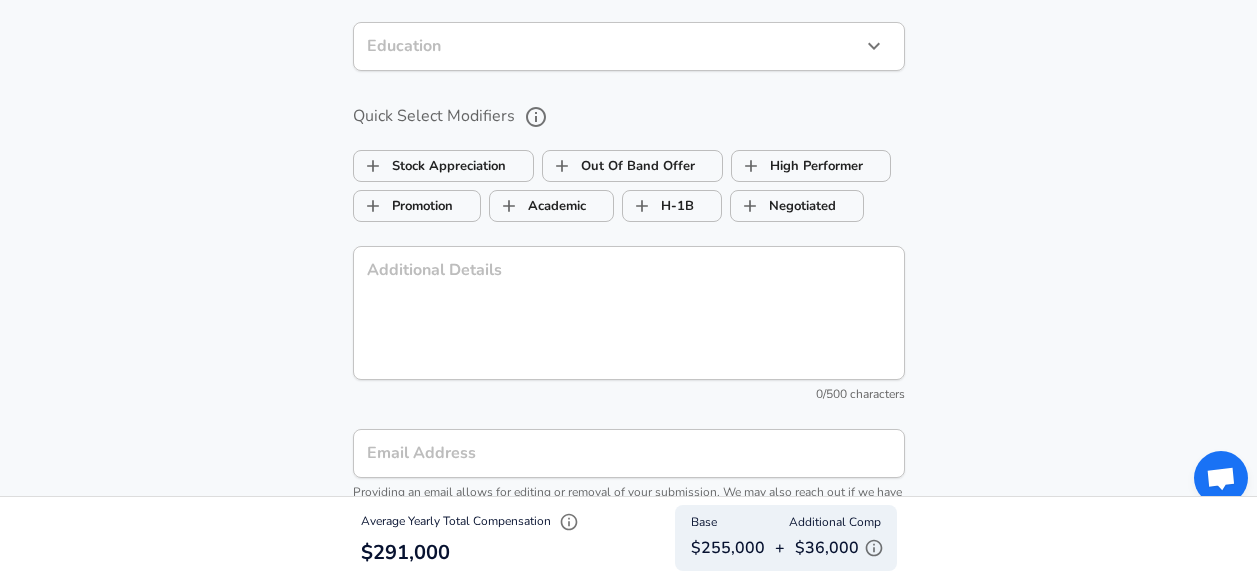 click on "Restart Add Your Salary Upload your offer letter   to verify your submission Enhance Privacy and Anonymity Yes Automatically hides specific fields until there are enough submissions to safely display the full details.   More Details Based on your submission and the data points that we have already collected, we will automatically hide and anonymize specific fields if there aren't enough data points to remain sufficiently anonymous. Company & Title Information   Enter the company you received your offer from Company Uniphore Company   Select the title that closest resembles your official title. This should be similar to the title that was present on your offer letter. Title Product Manager Title   Select a job family that best fits your role. If you can't find one, select 'Other' to enter a custom job family Job Family Product Manager Job Family   Select a Specialization that best fits your role. If you can't find one, select 'Other' to enter a custom specialization Select Specialization Enterprise Enterprise" at bounding box center (628, -1948) 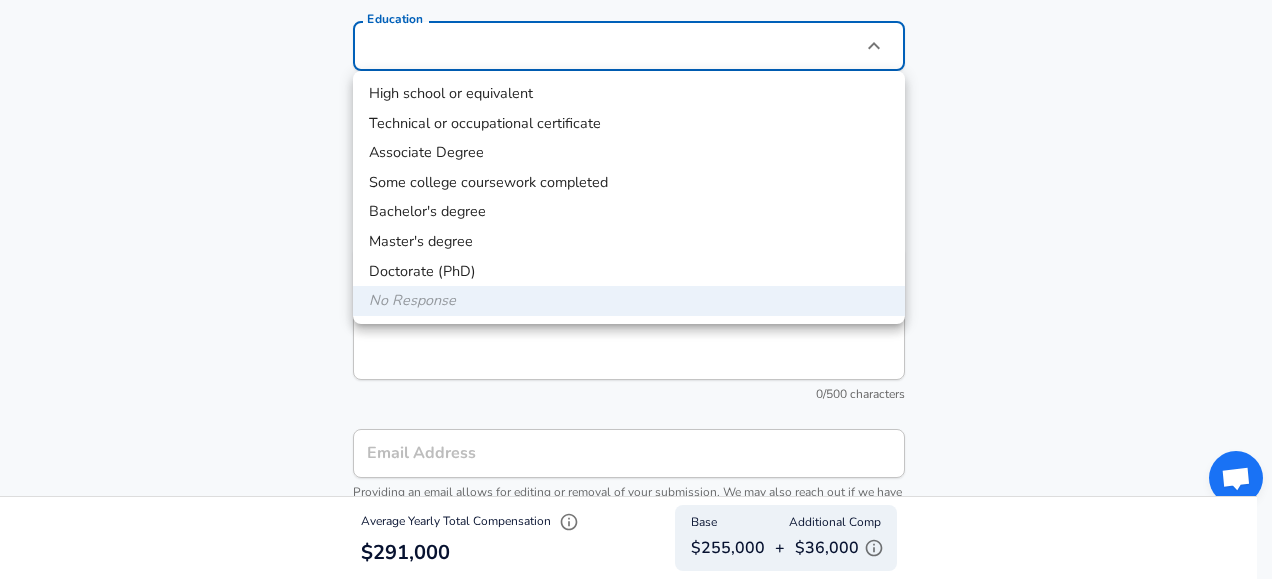 click on "Master's degree" at bounding box center (629, 242) 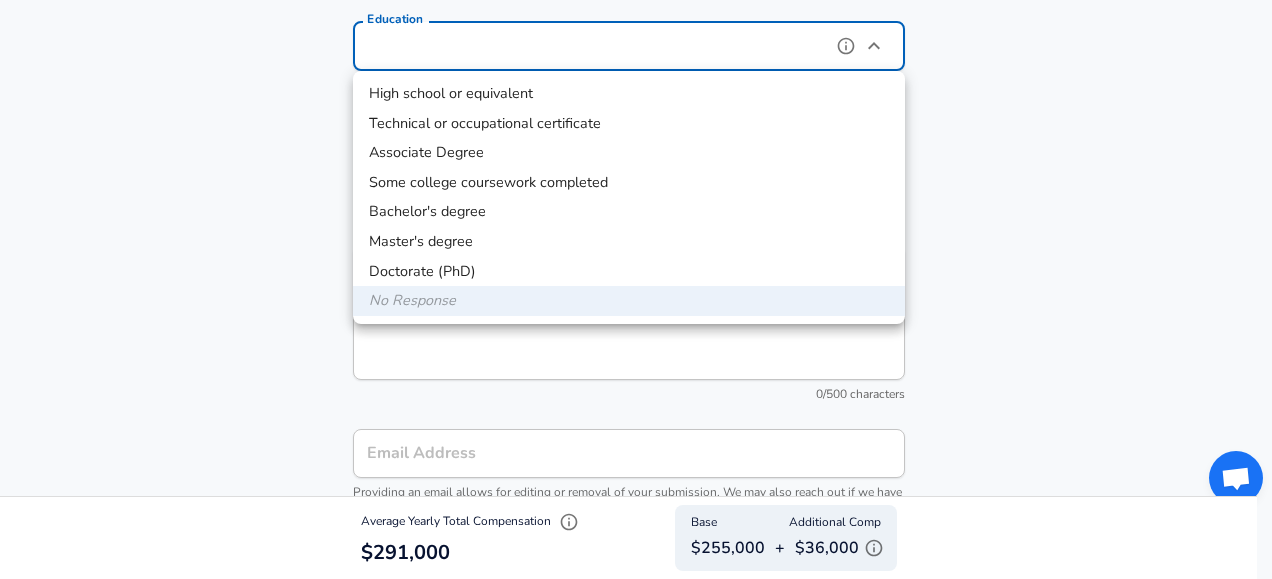 type on "Masters degree" 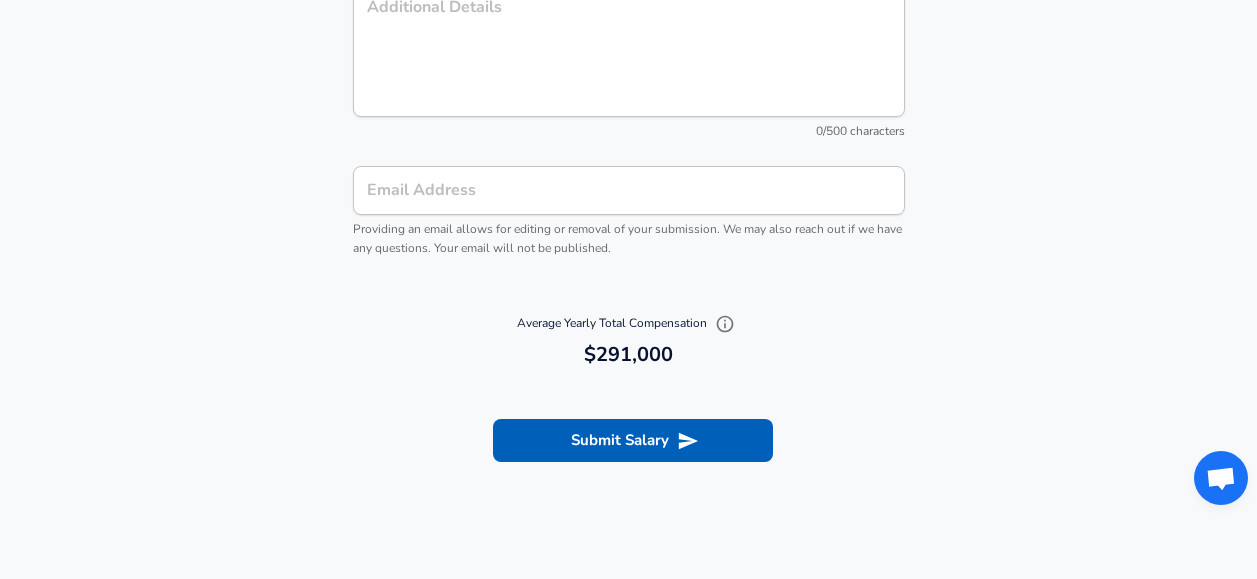scroll, scrollTop: 2537, scrollLeft: 0, axis: vertical 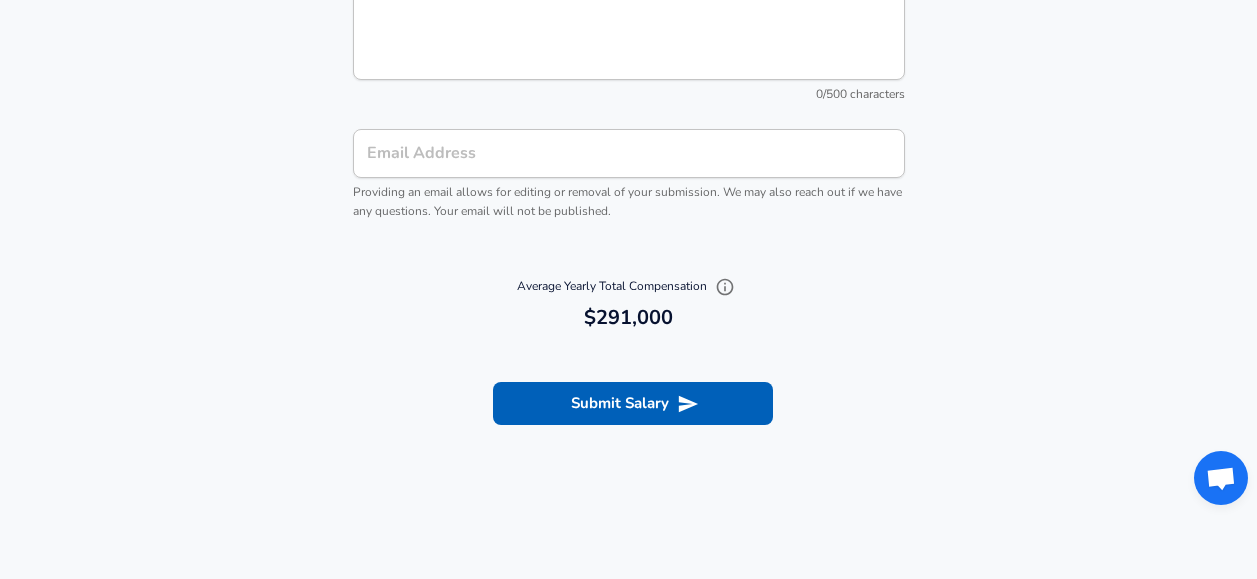 click on "Email Address Email Address   Providing an email allows for editing or removal of your submission. We may also reach out if we have any questions. Your email will not be published." at bounding box center (629, 176) 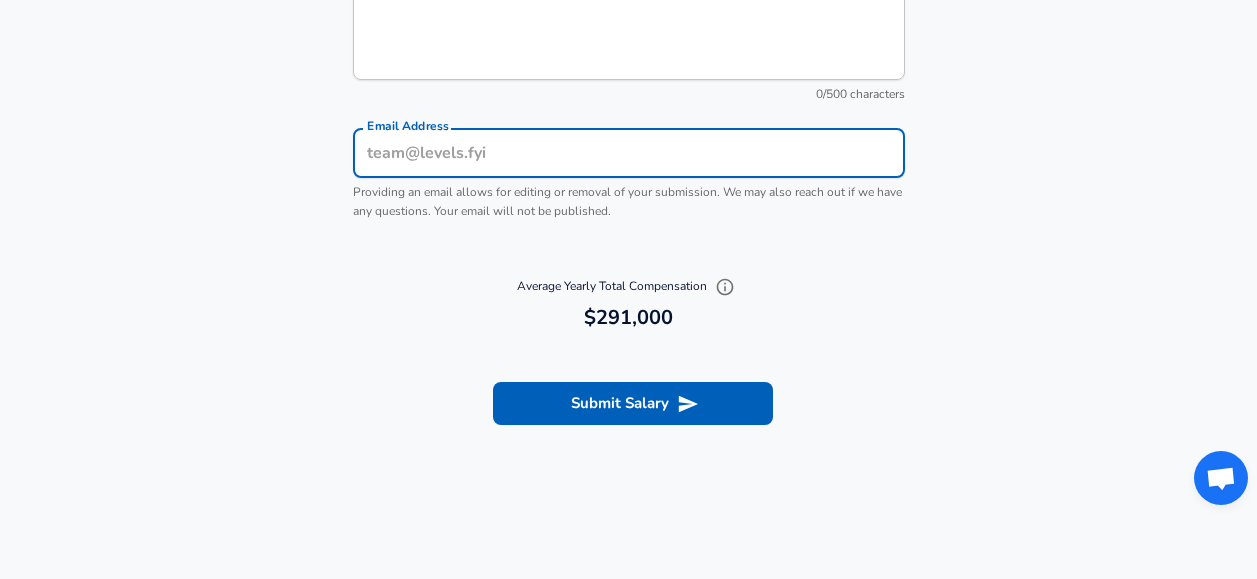 click on "Average Yearly Total Compensation   291,000 $291,000" at bounding box center [629, 303] 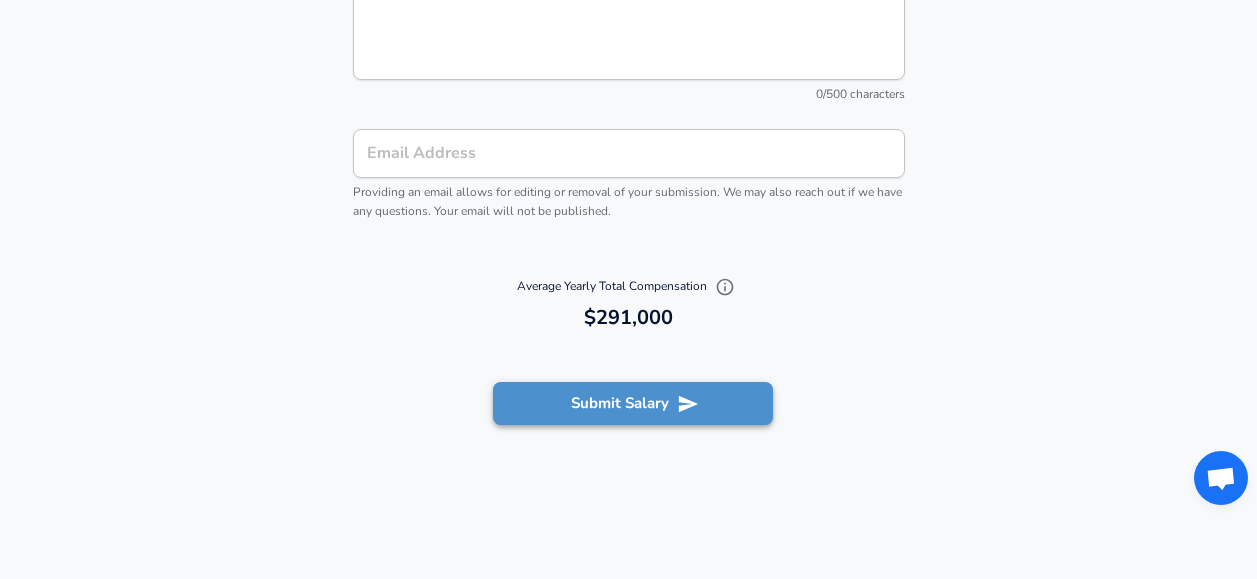 click on "Submit Salary" at bounding box center (633, 403) 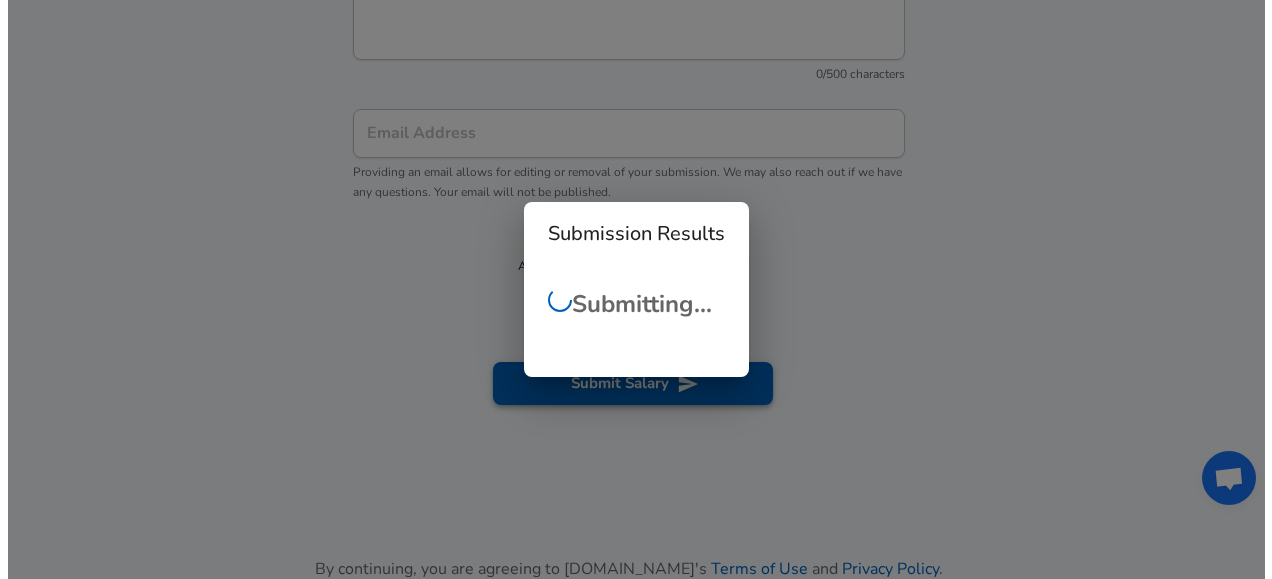 scroll, scrollTop: 2517, scrollLeft: 0, axis: vertical 